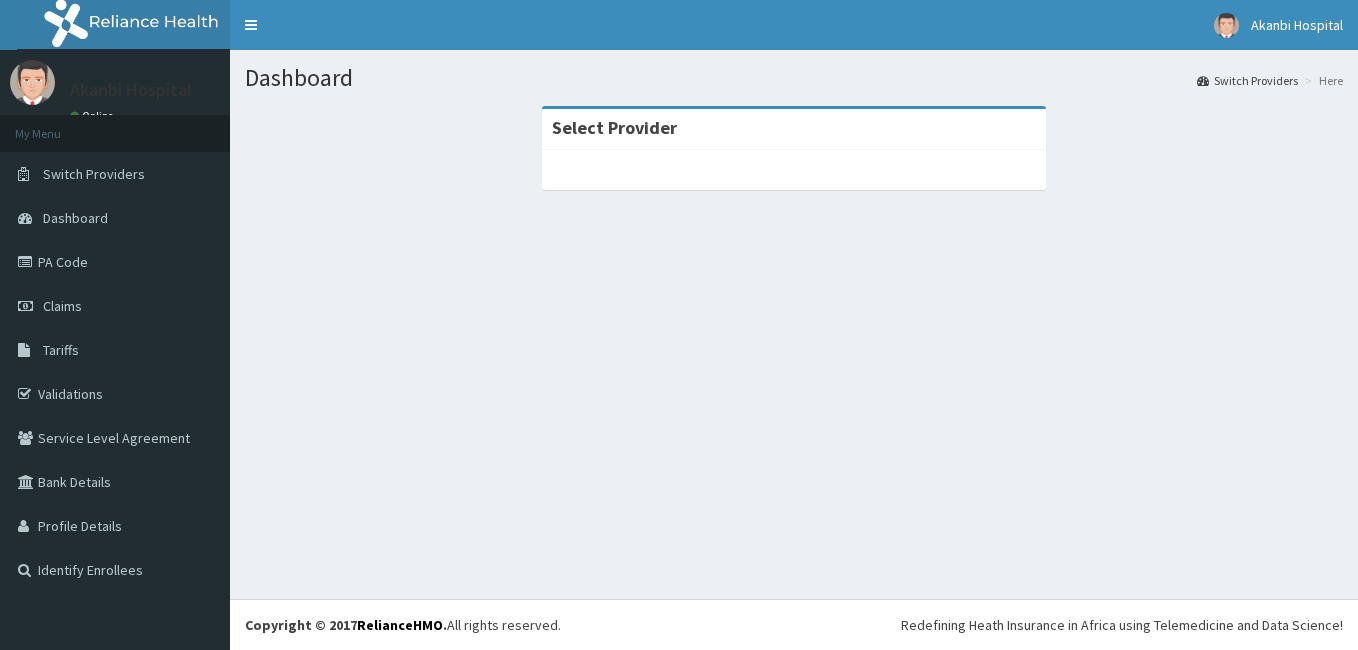 scroll, scrollTop: 0, scrollLeft: 0, axis: both 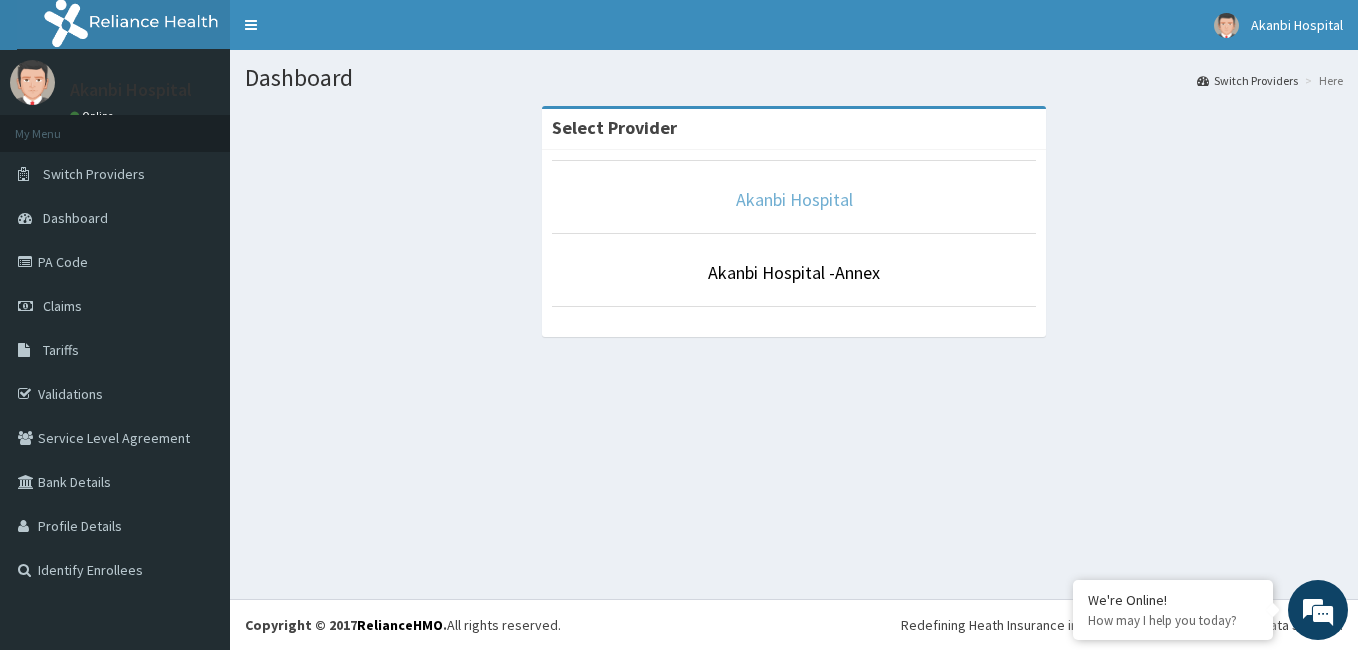 click on "Akanbi Hospital" at bounding box center (794, 199) 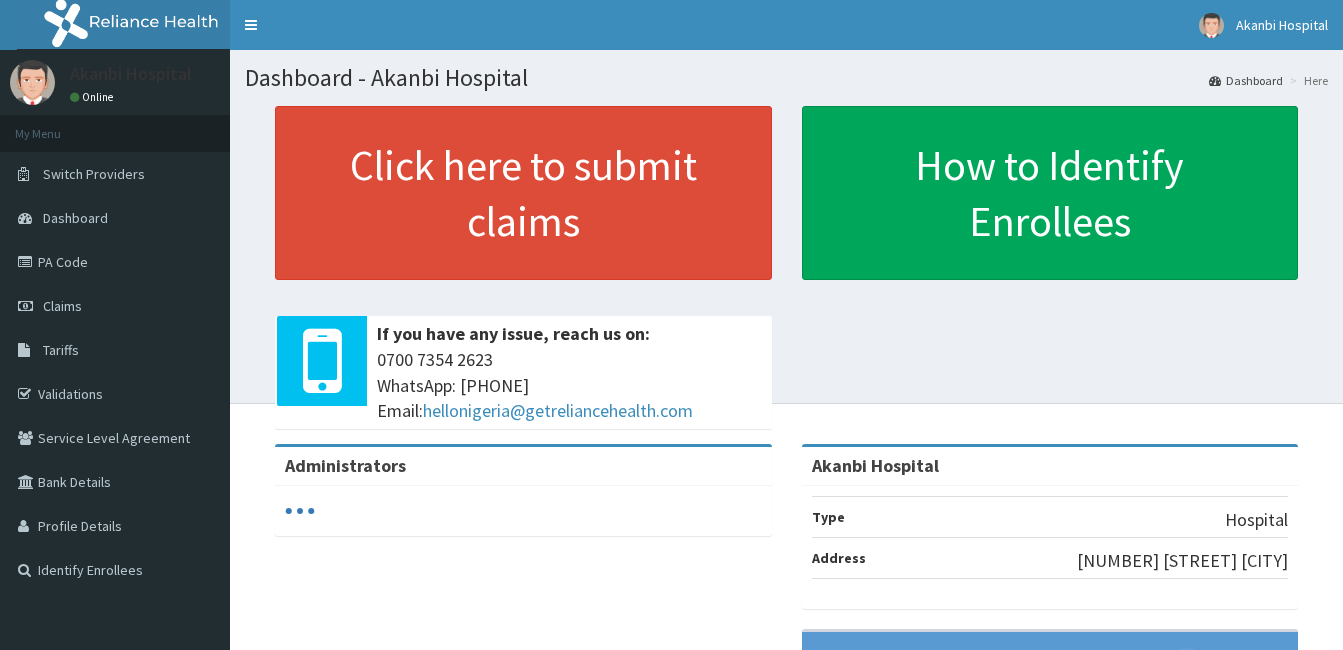 scroll, scrollTop: 0, scrollLeft: 0, axis: both 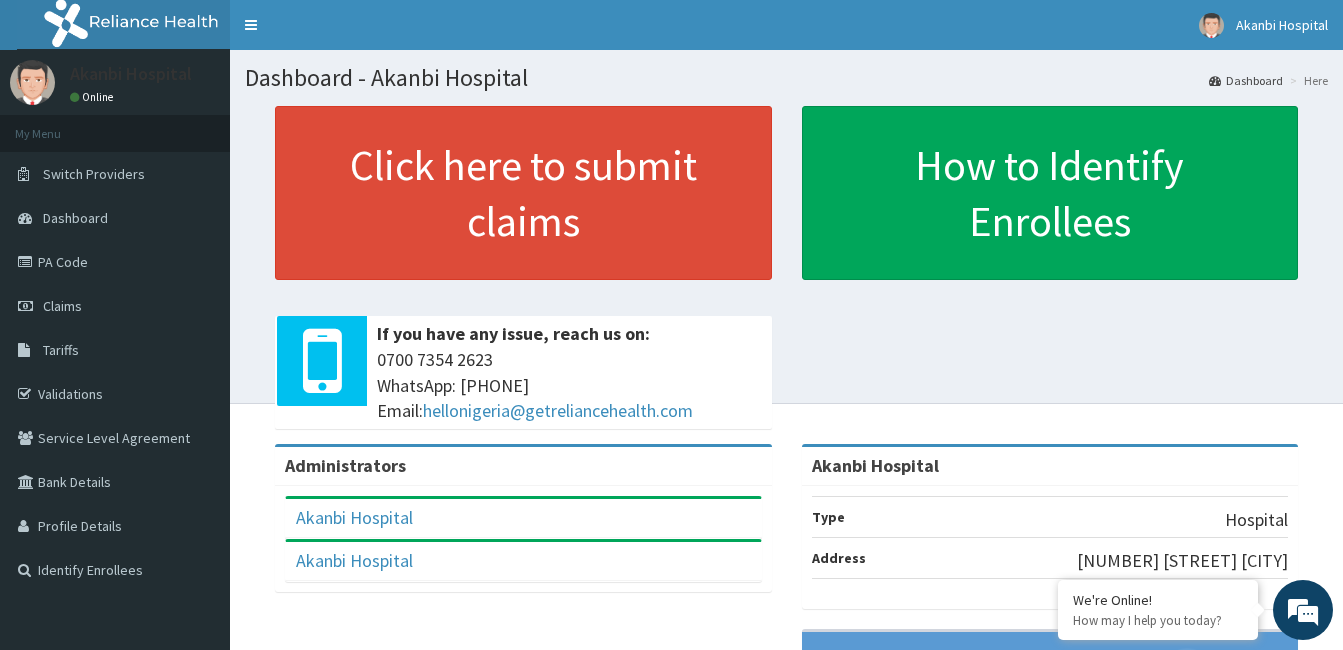 click on "Click here to submit claims
If you have any issue, reach us on:
0700 7354 2623 WhatsApp: 017001580 Email:  hellonigeria@getreliancehealth.com
How to Identify Enrollees" at bounding box center (786, 275) 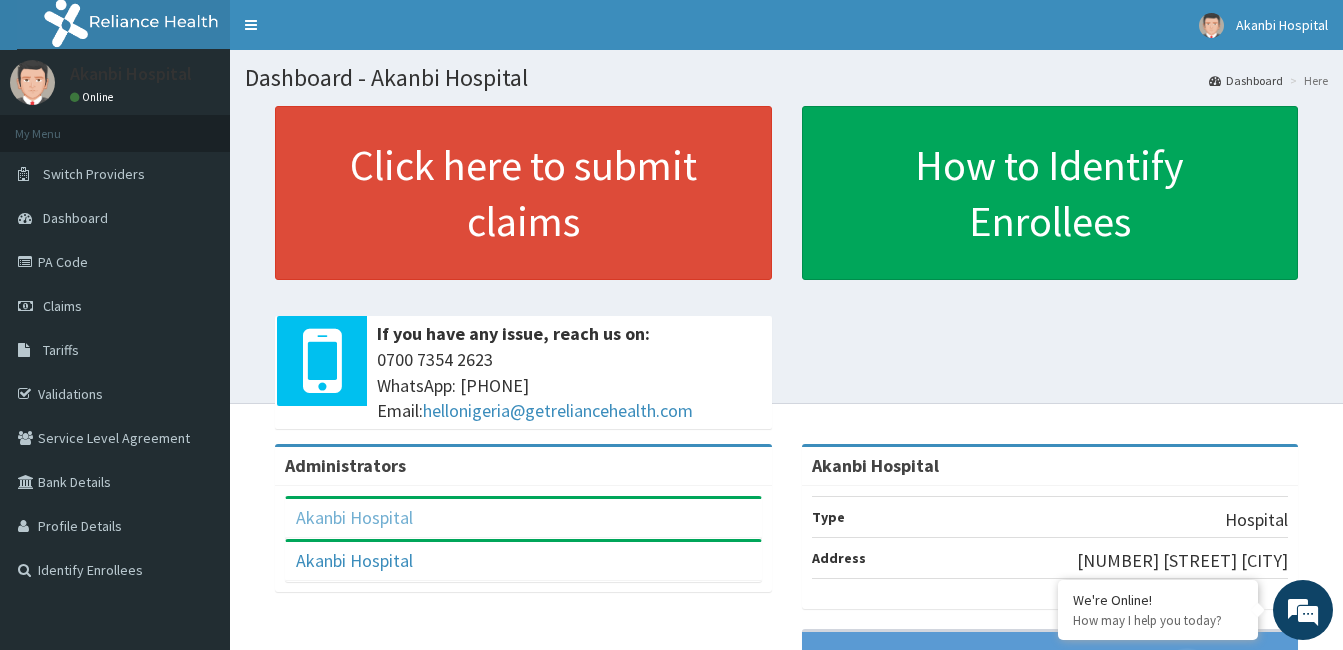 click on "Akanbi Hospital" at bounding box center [354, 517] 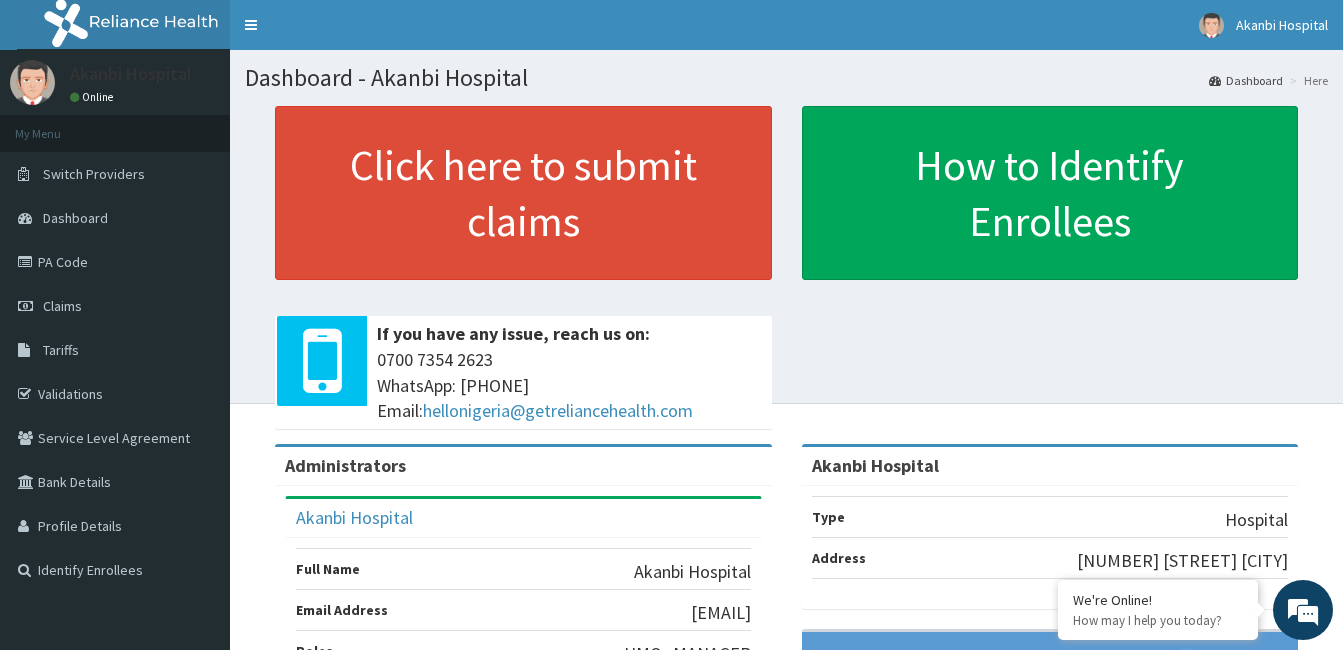 click on "Administrators" at bounding box center (523, 466) 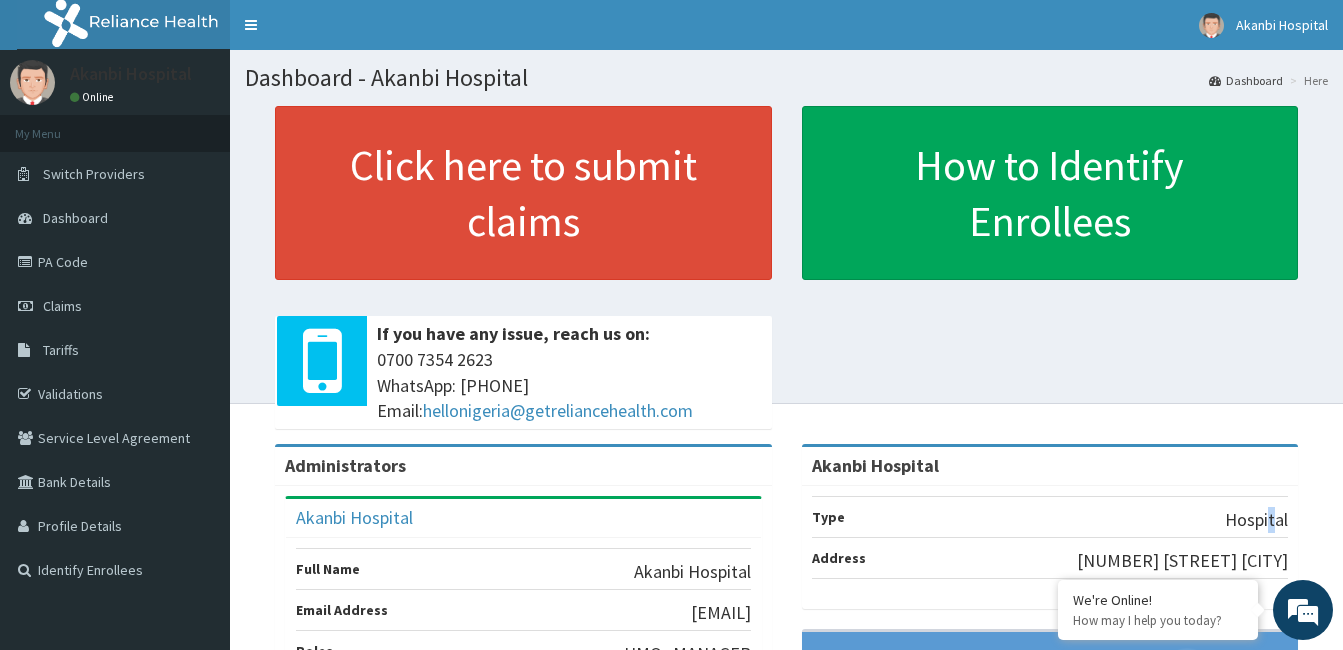 click on "Hospital" at bounding box center [1256, 520] 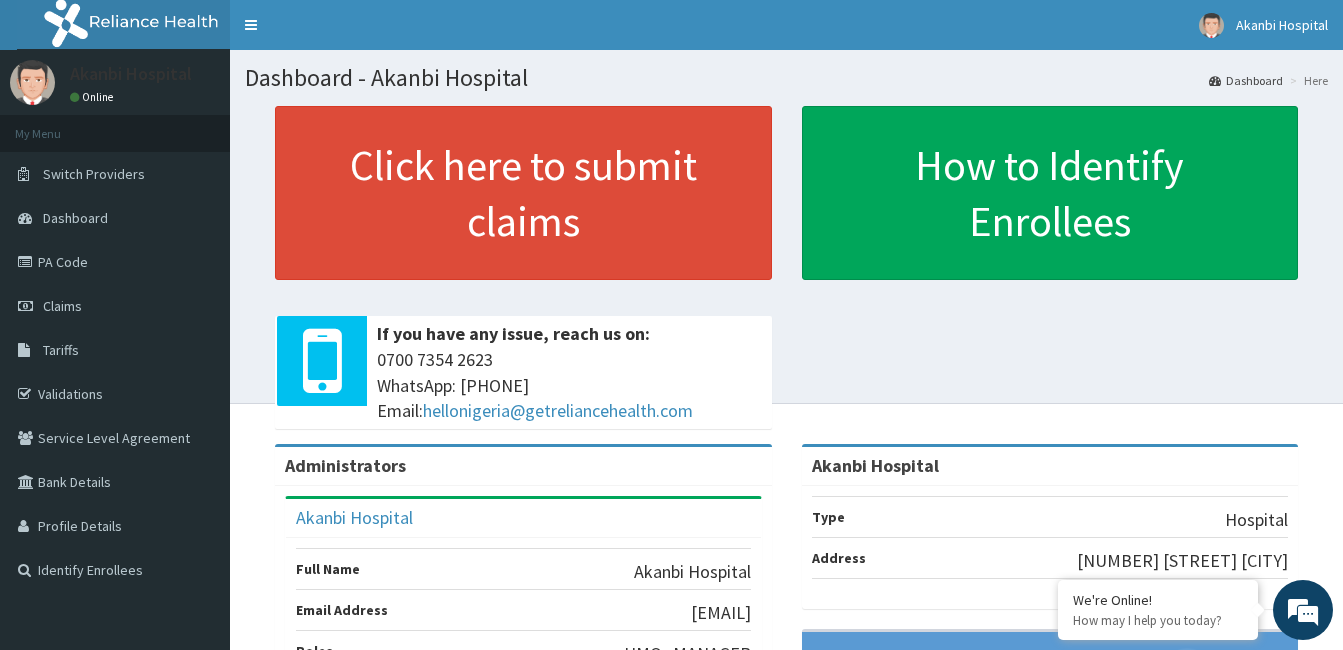 drag, startPoint x: 1277, startPoint y: 518, endPoint x: 1294, endPoint y: 518, distance: 17 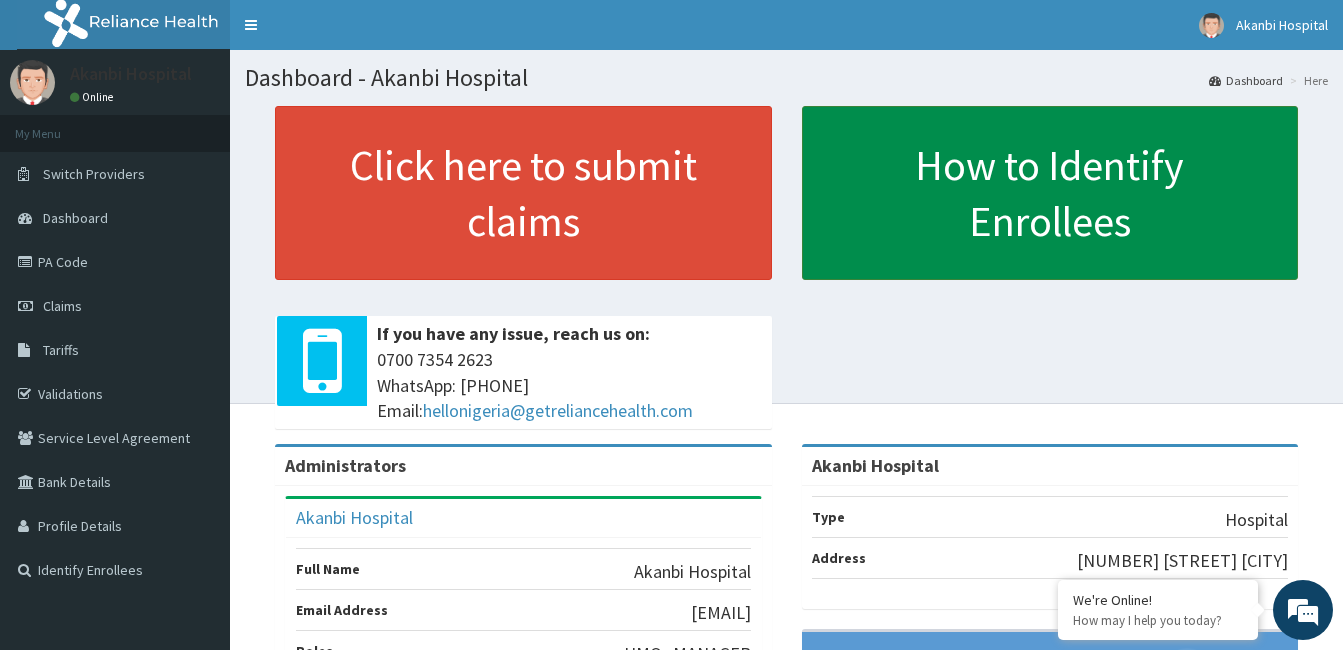 click on "How to Identify Enrollees" at bounding box center [1050, 193] 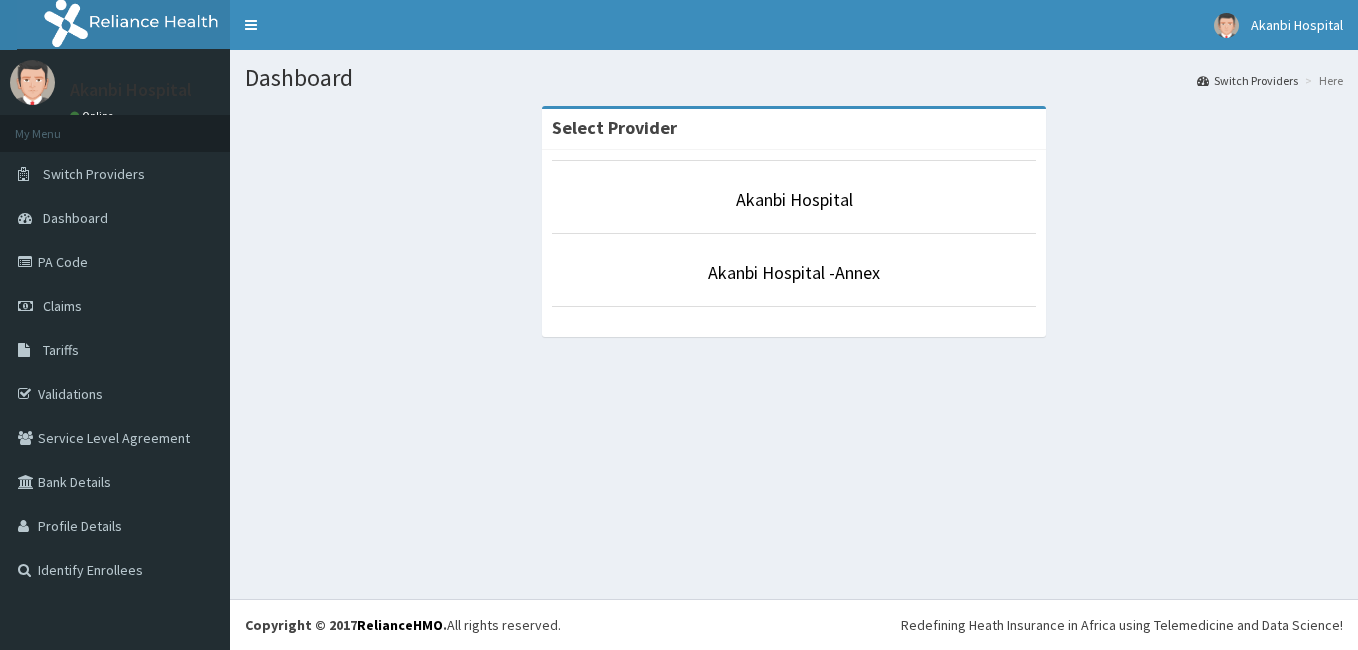 scroll, scrollTop: 0, scrollLeft: 0, axis: both 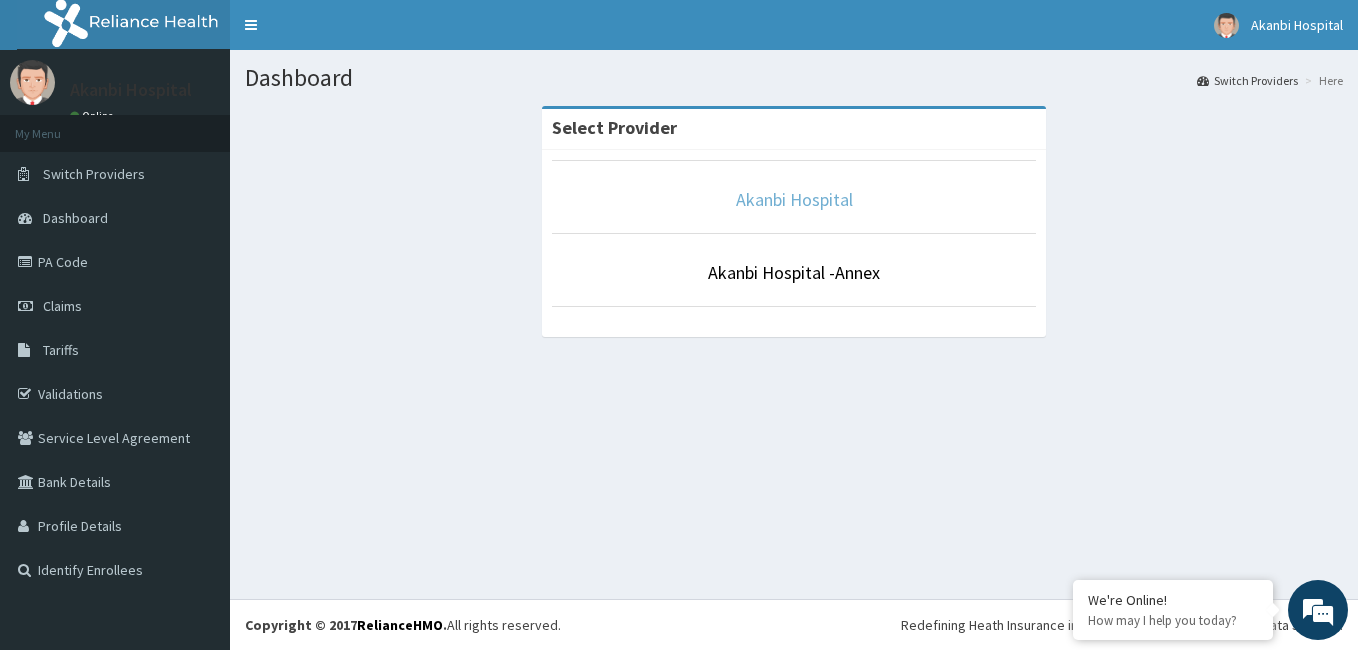 click on "Akanbi Hospital" at bounding box center [794, 199] 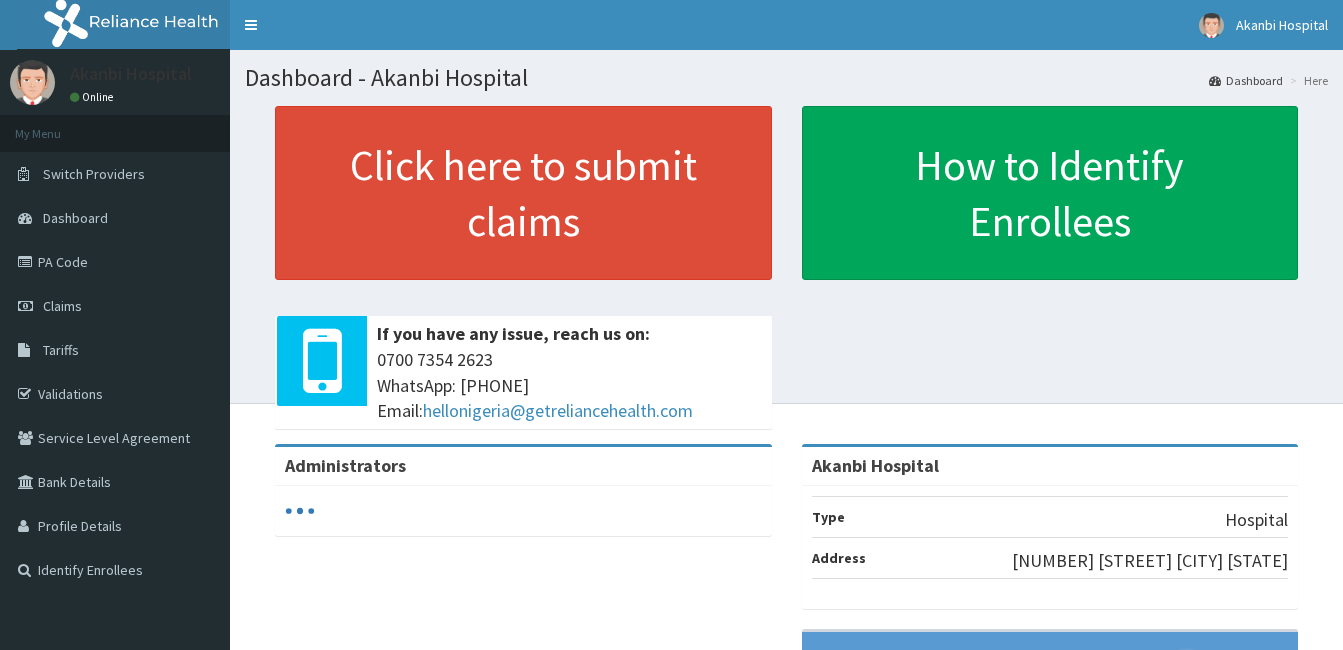 scroll, scrollTop: 0, scrollLeft: 0, axis: both 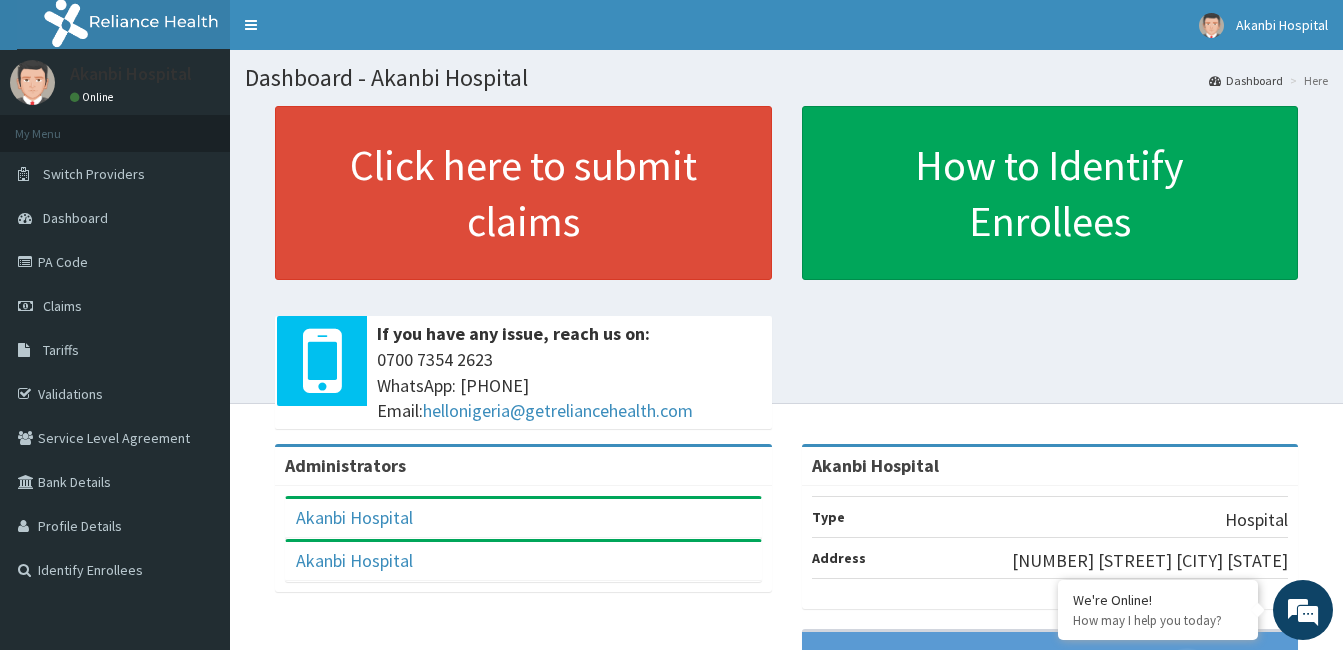 click on "If you have any issue, reach us on:" at bounding box center [569, 334] 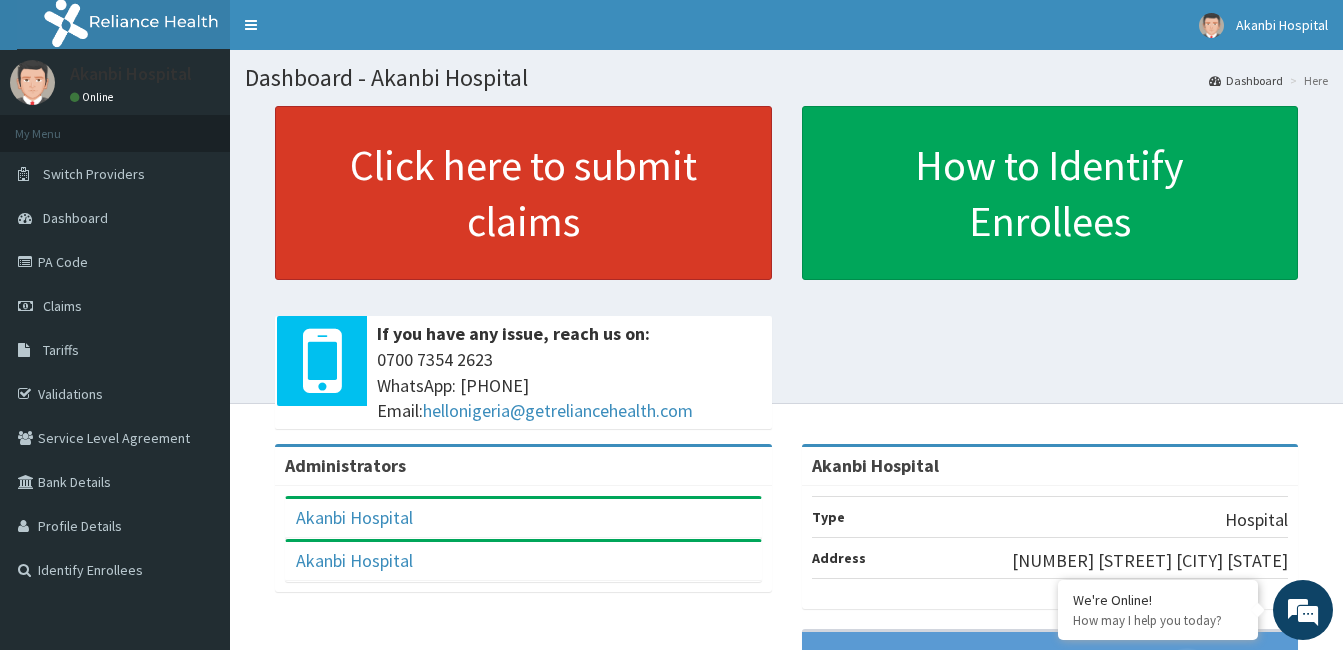 click on "Click here to submit claims" at bounding box center (523, 193) 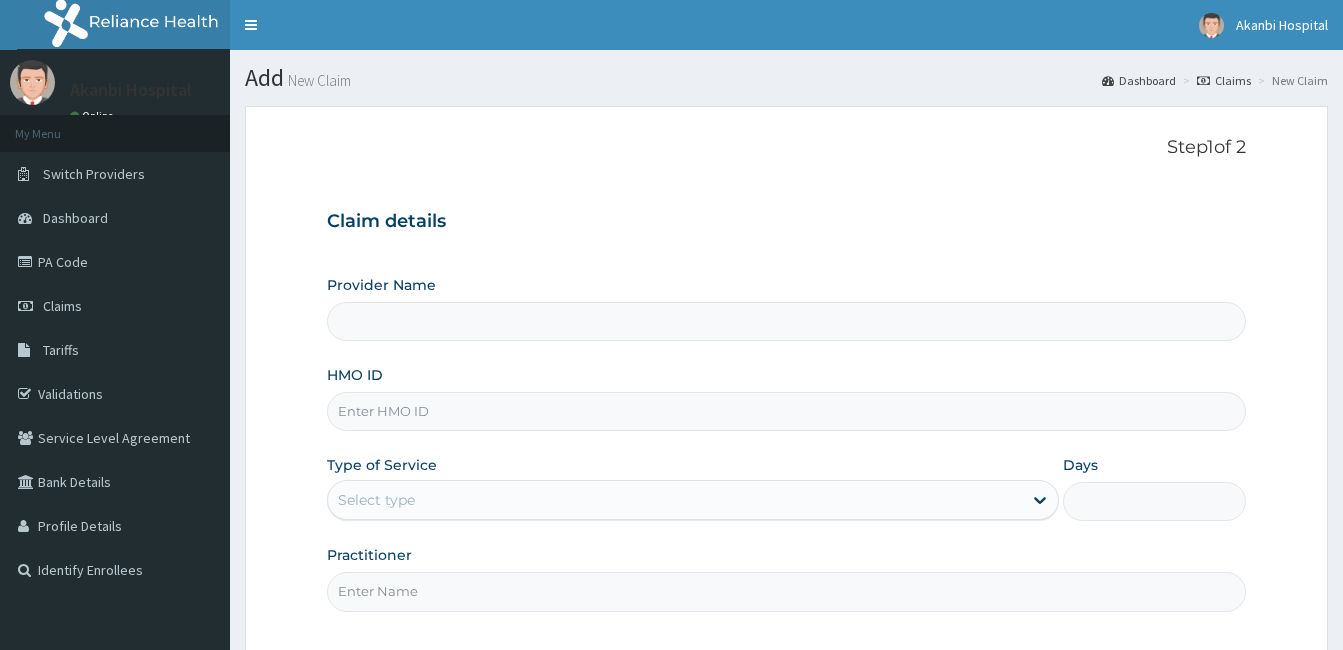 scroll, scrollTop: 0, scrollLeft: 0, axis: both 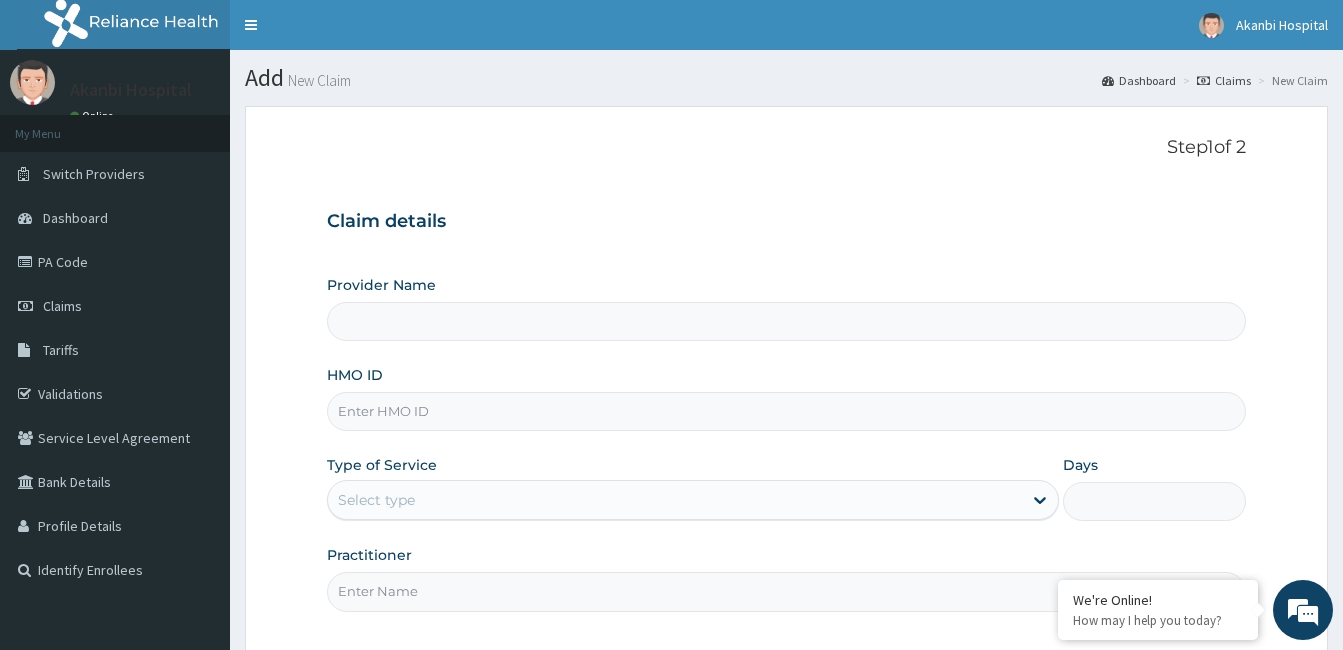 type on "Akanbi Hospital" 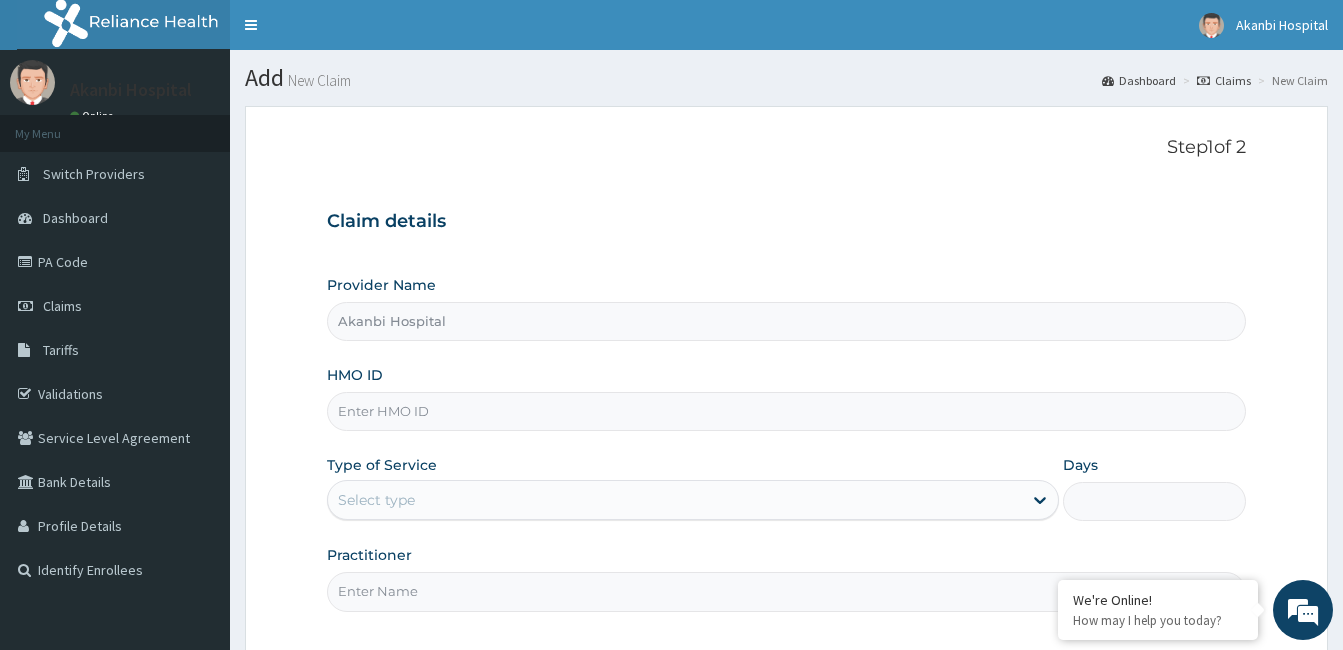 click on "Akanbi Hospital" at bounding box center (786, 321) 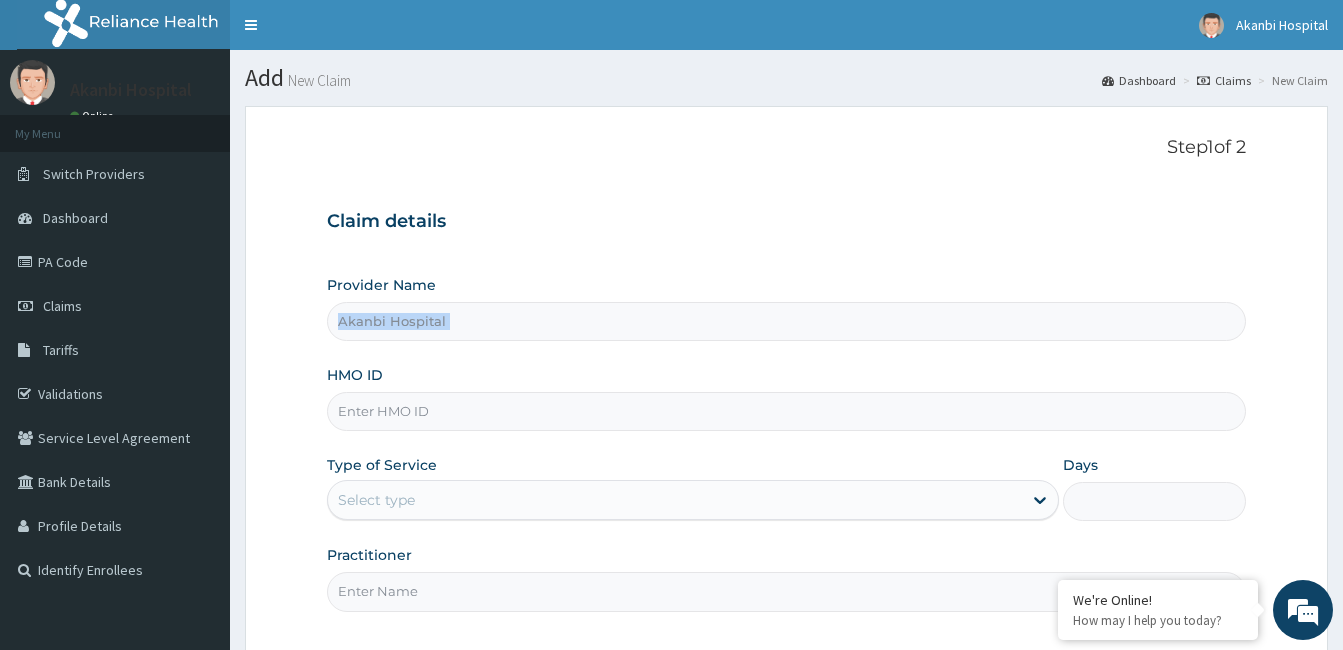 click on "Provider Name Akanbi Hospital" at bounding box center [786, 308] 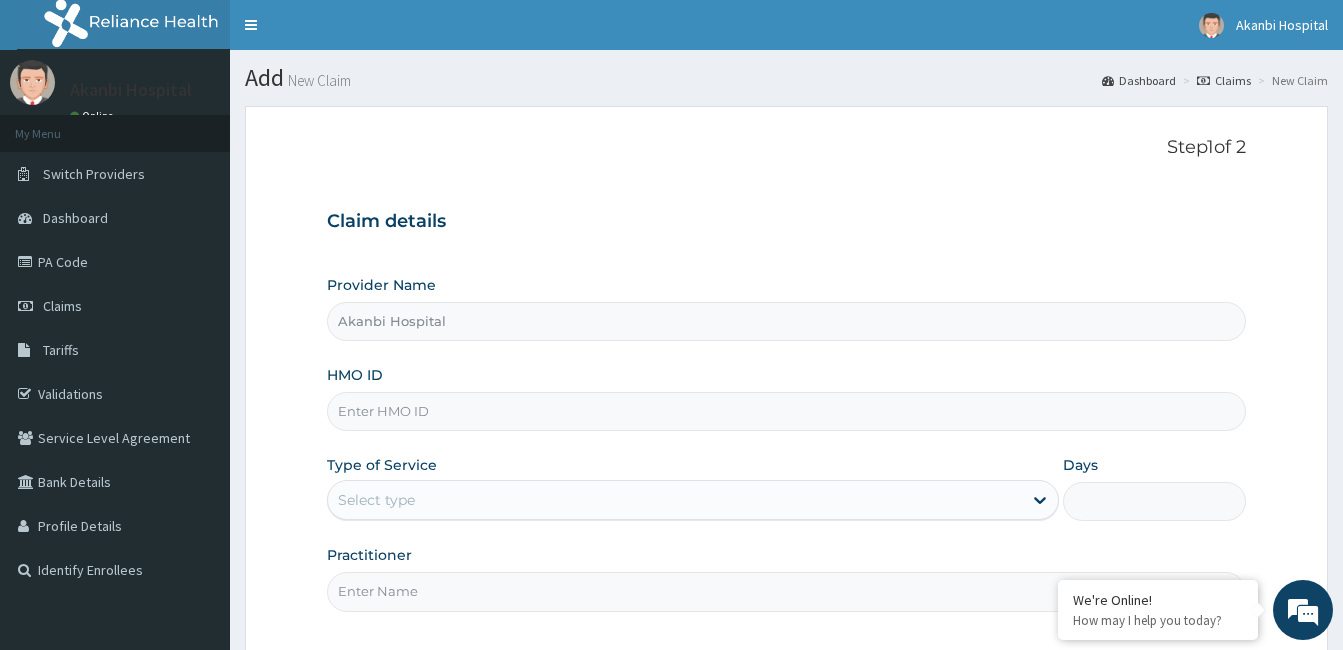 click on "HMO ID" at bounding box center [786, 411] 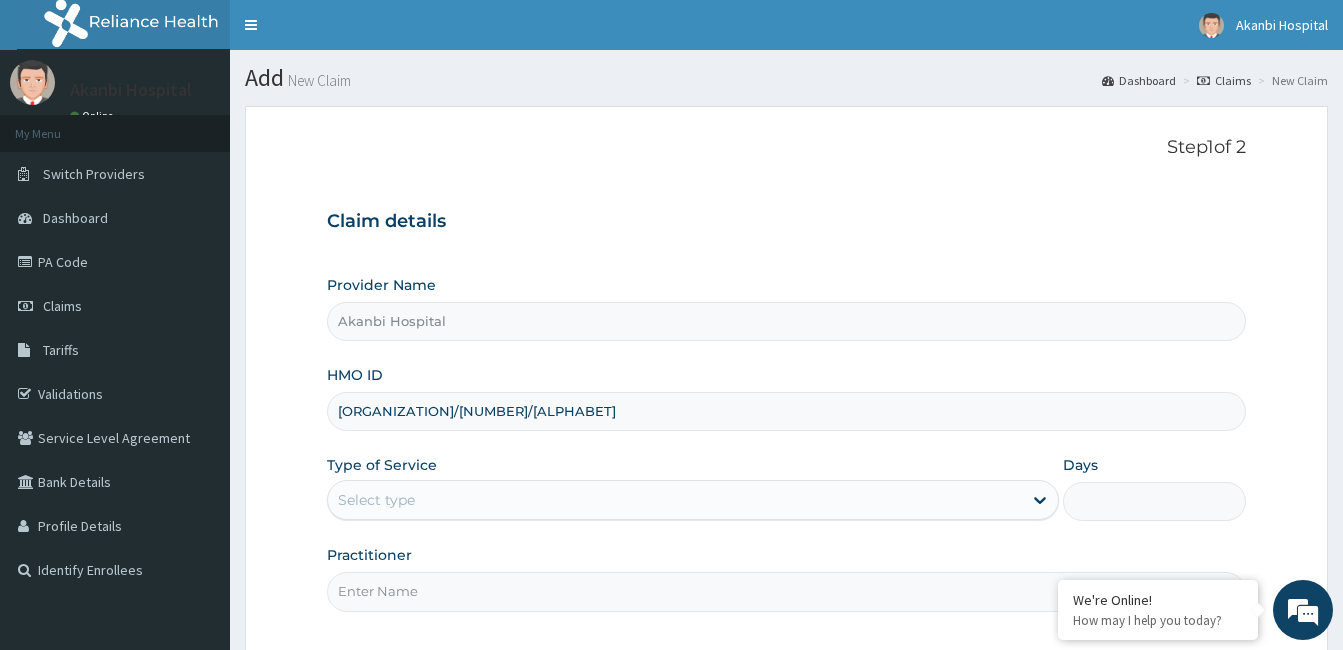 type on "PUO/10050/A" 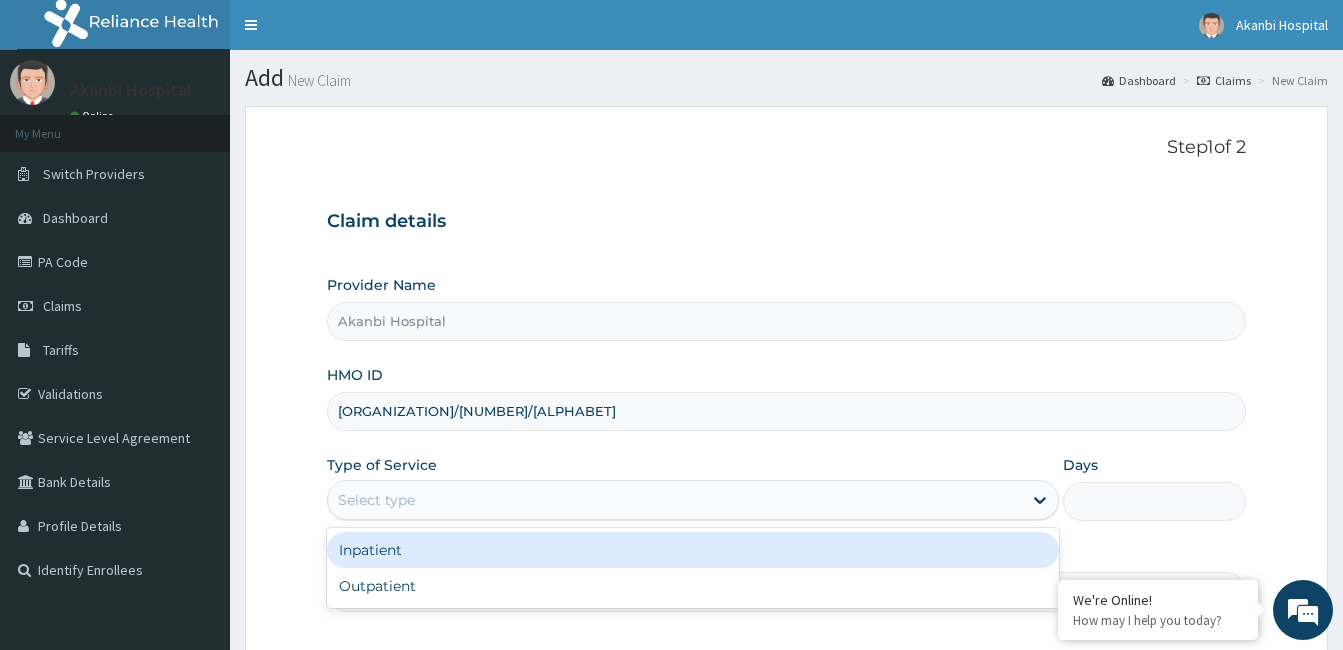 click on "Select type" at bounding box center [675, 500] 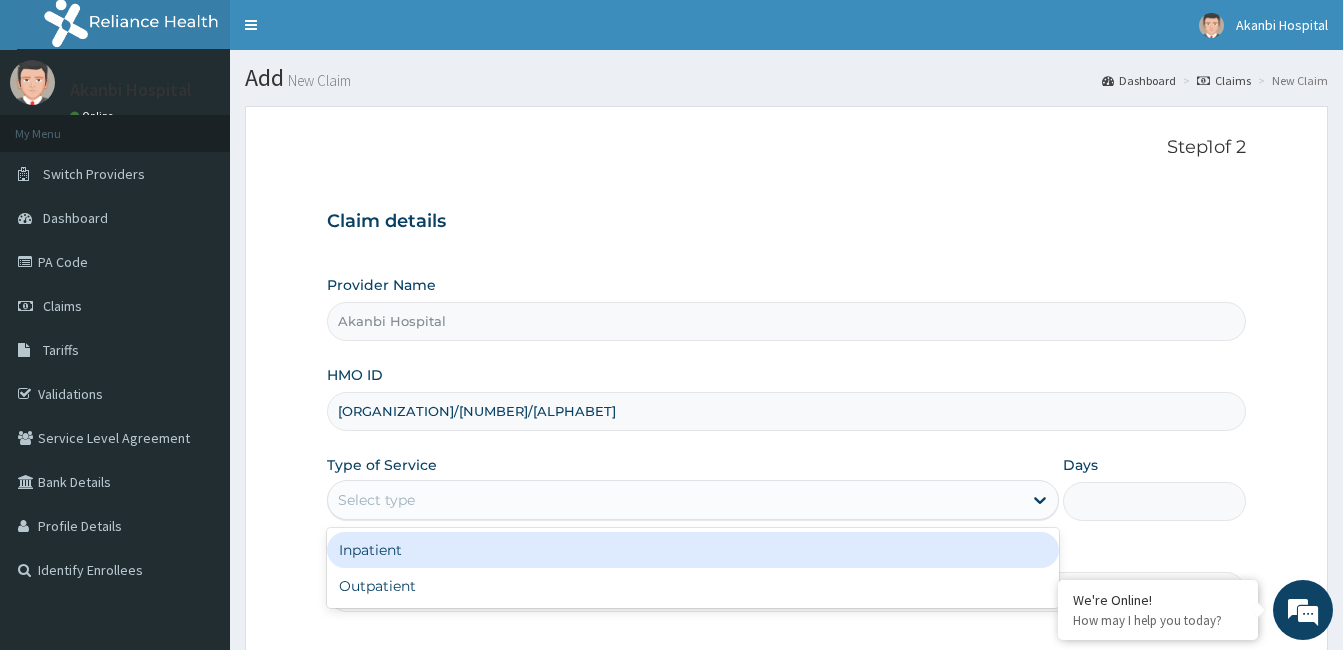 click on "Inpatient" at bounding box center [693, 550] 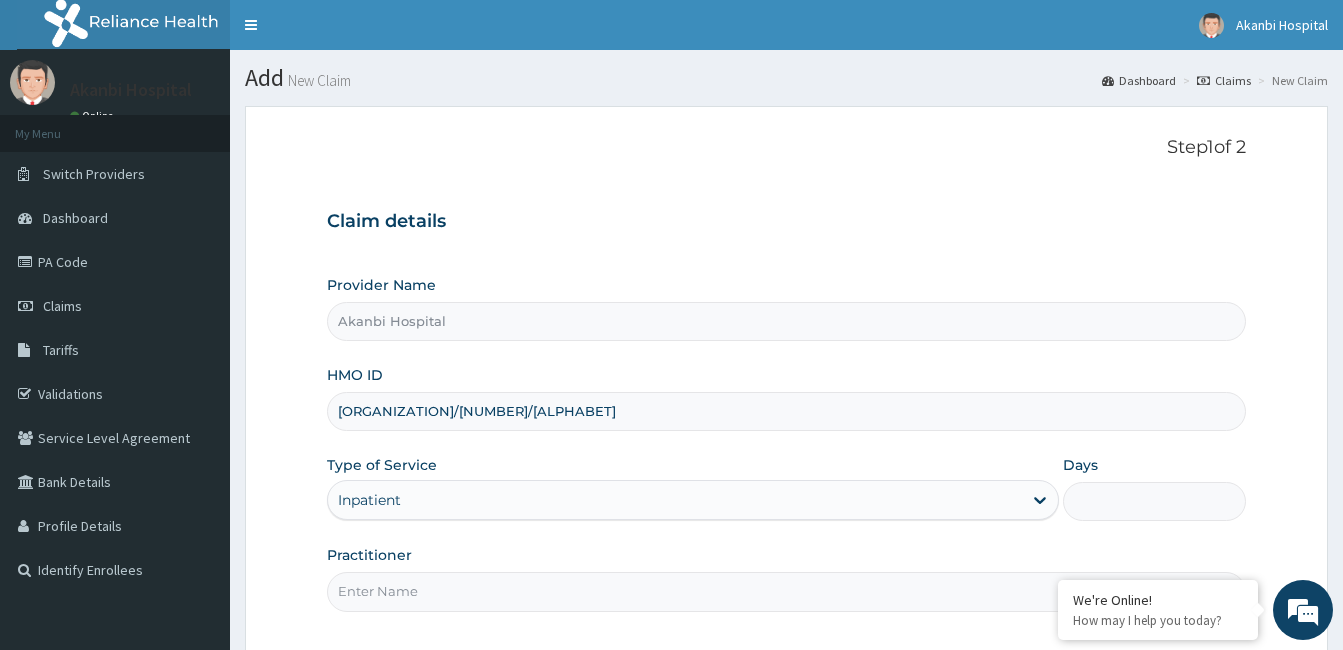click on "Practitioner" at bounding box center (786, 591) 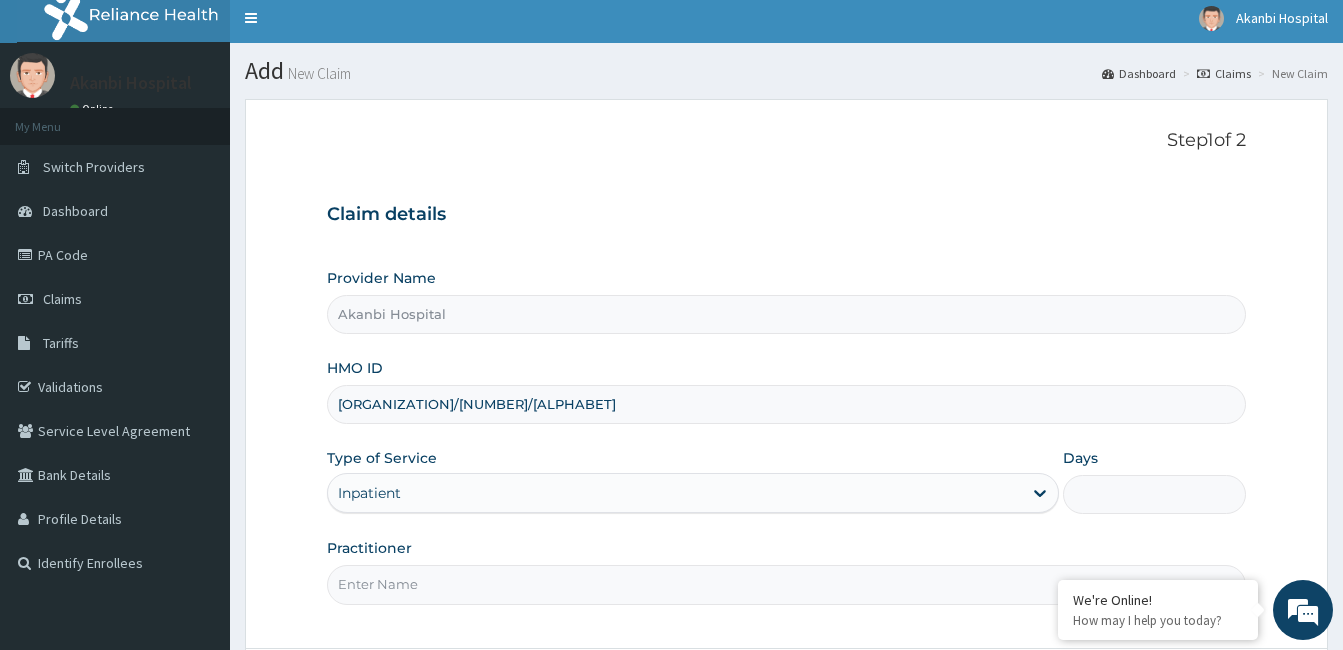 scroll, scrollTop: 0, scrollLeft: 0, axis: both 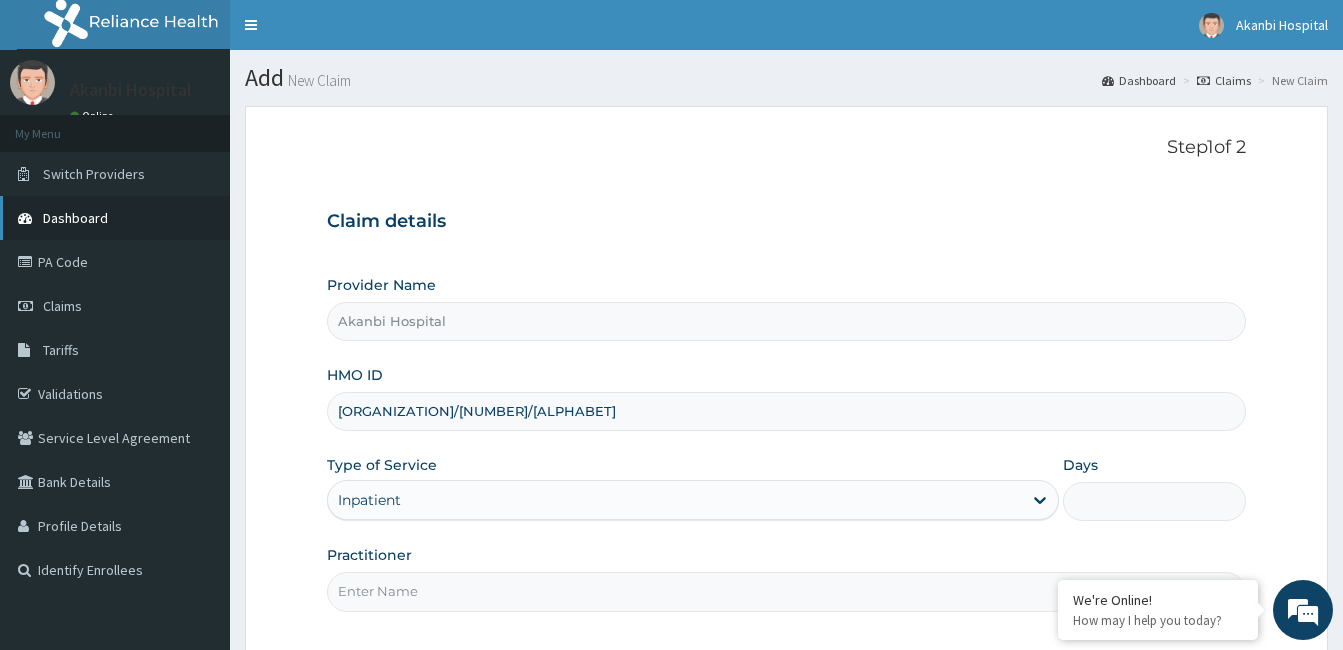 click on "Dashboard" at bounding box center (75, 218) 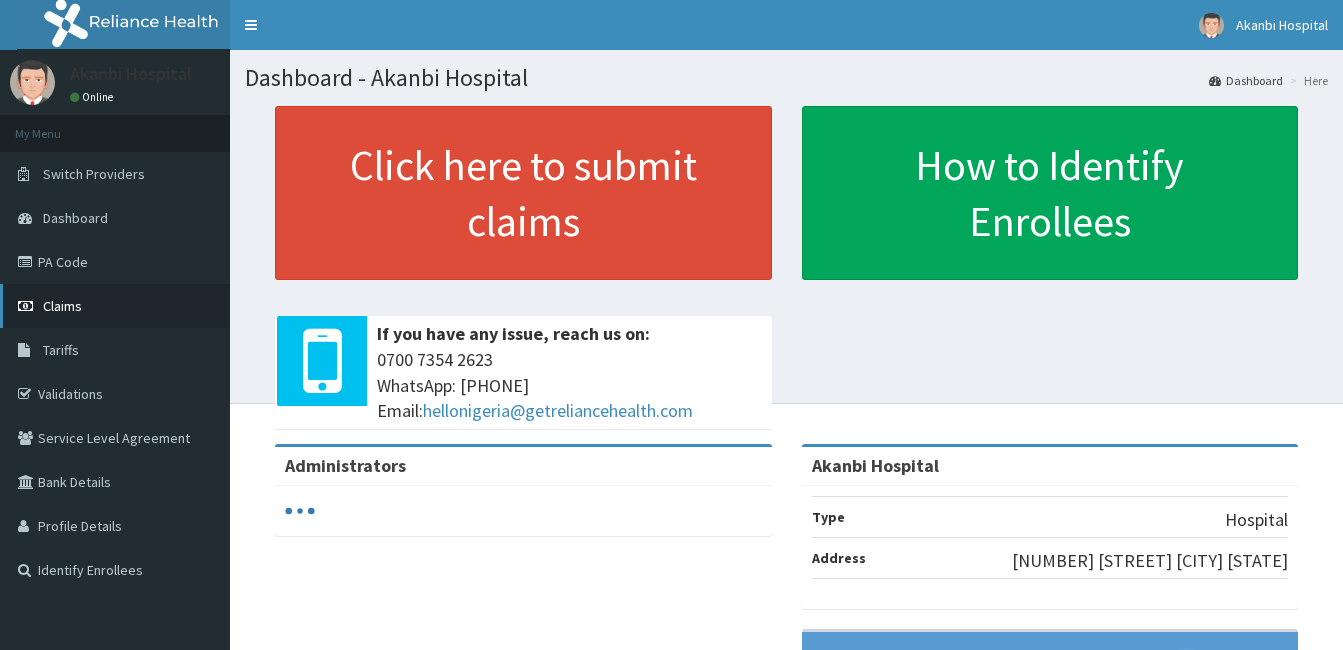 scroll, scrollTop: 0, scrollLeft: 0, axis: both 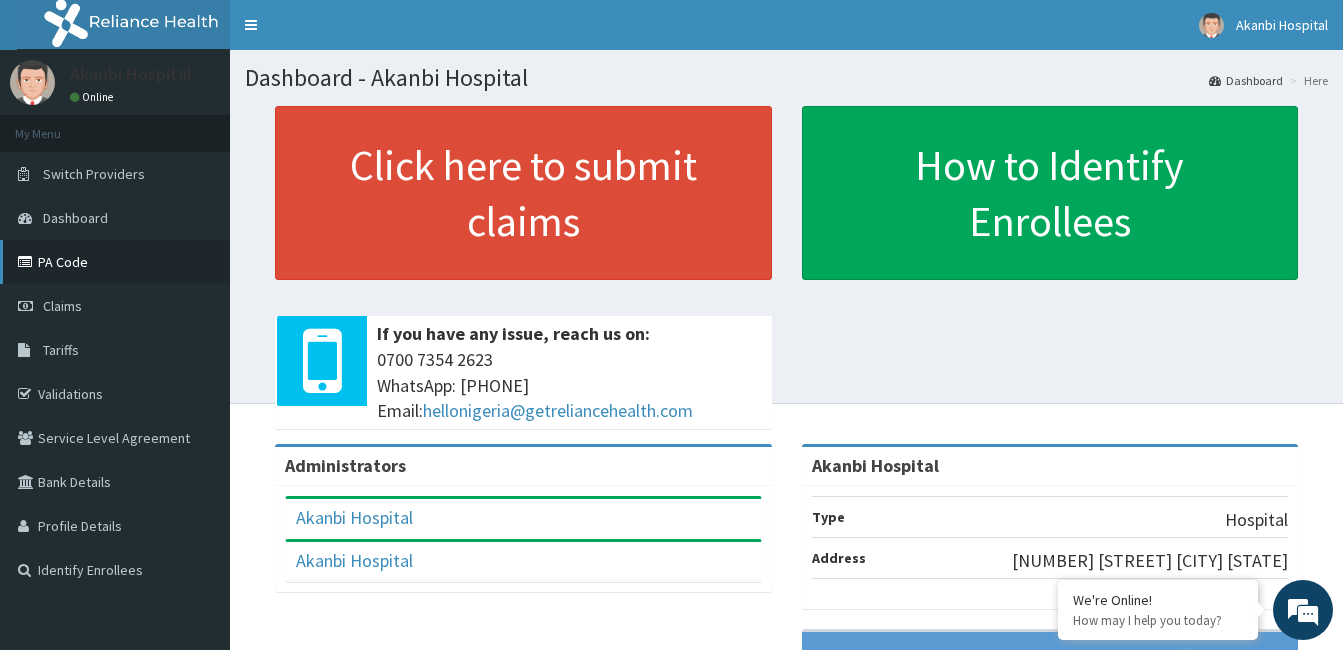click on "PA Code" at bounding box center [115, 262] 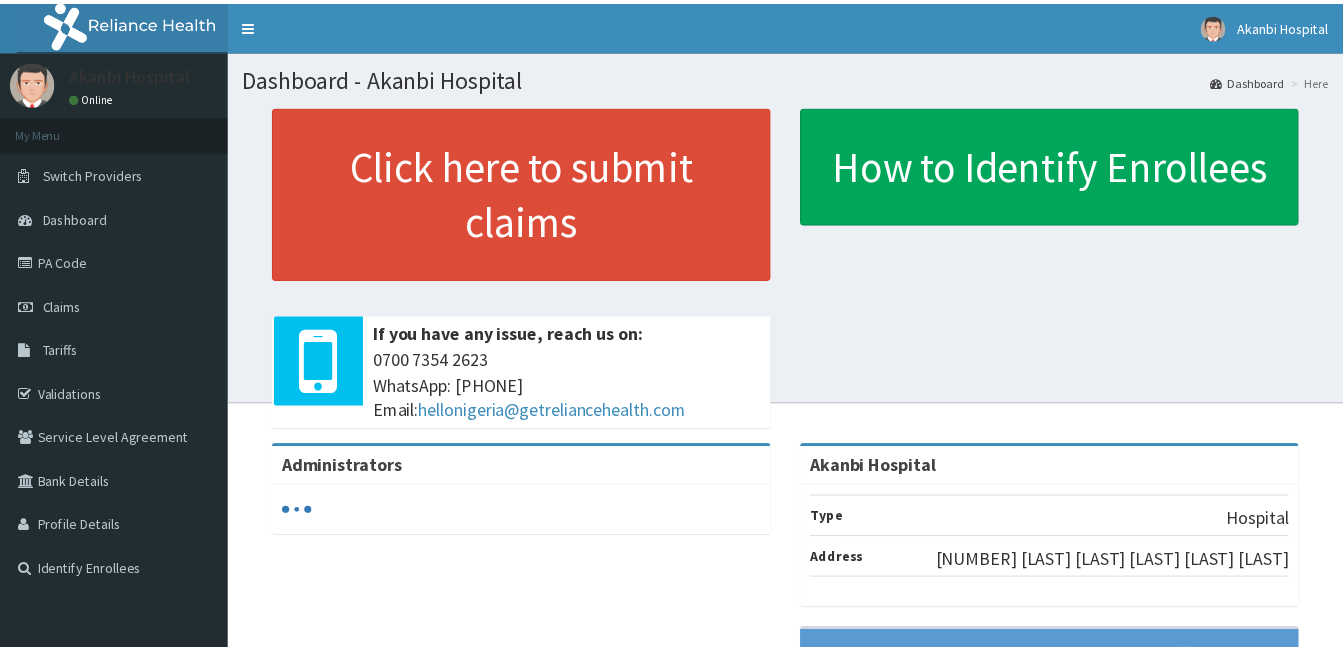 scroll, scrollTop: 0, scrollLeft: 0, axis: both 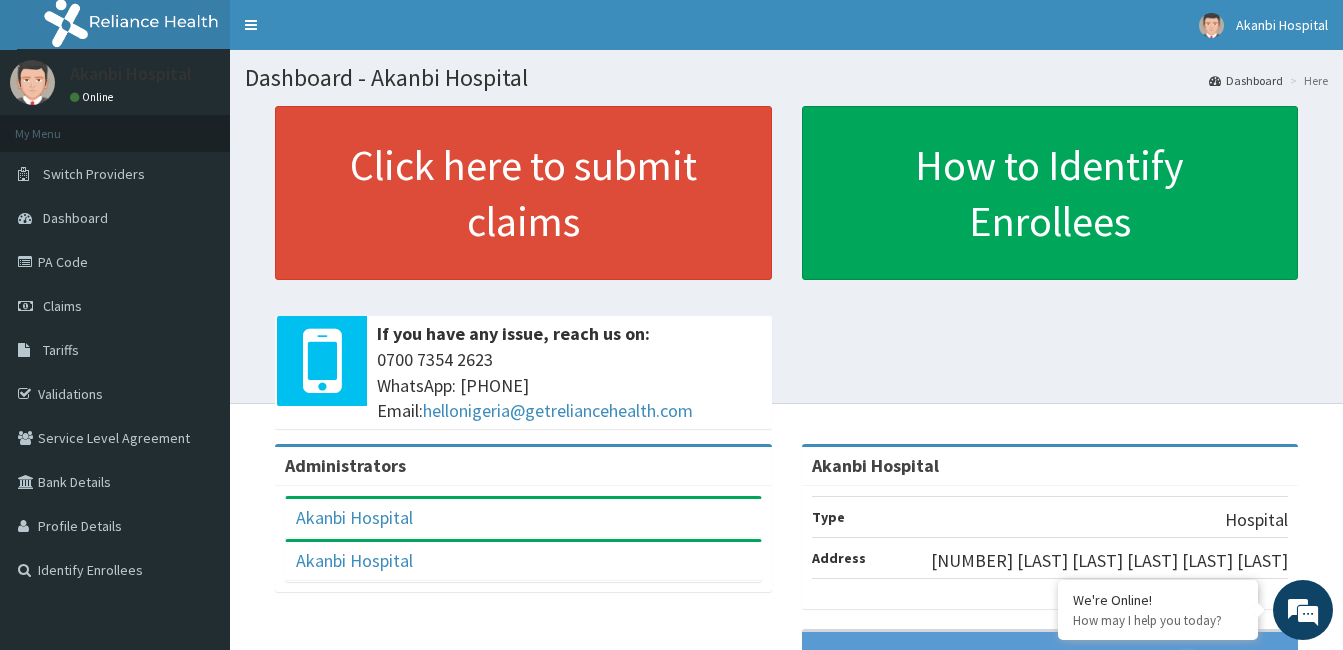 click on "Akanbi Hospital" at bounding box center (1050, 466) 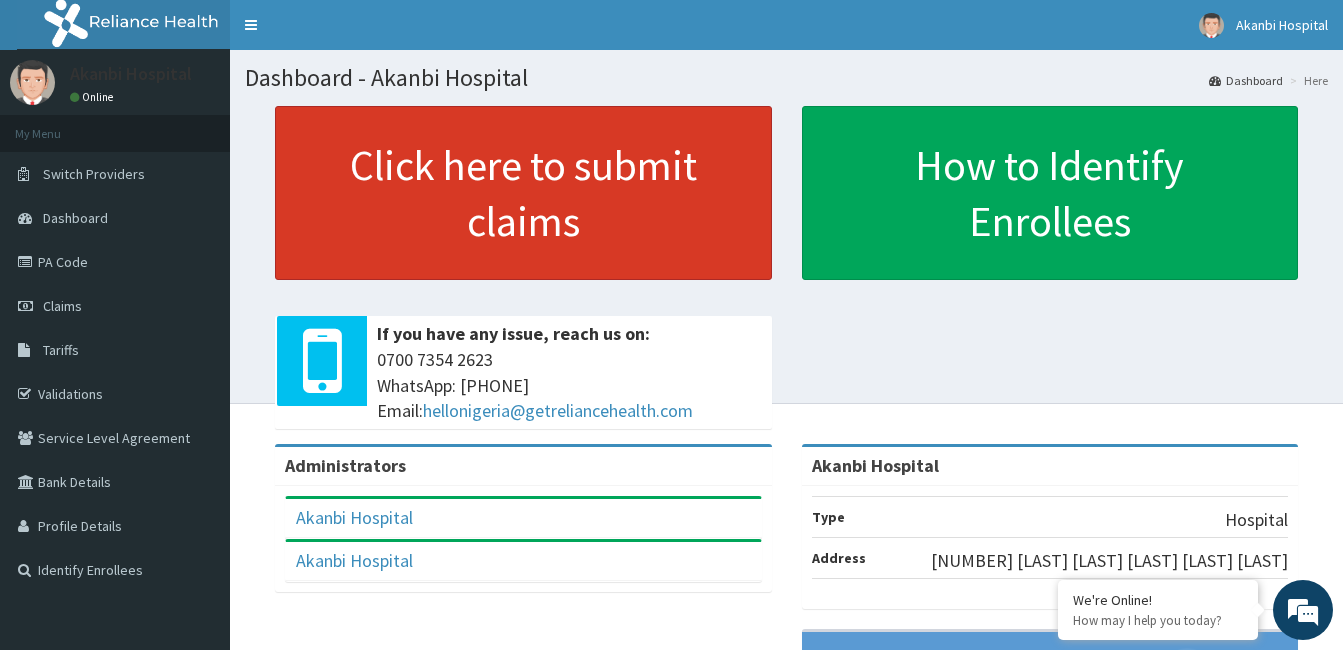 click on "Click here to submit claims" at bounding box center [523, 193] 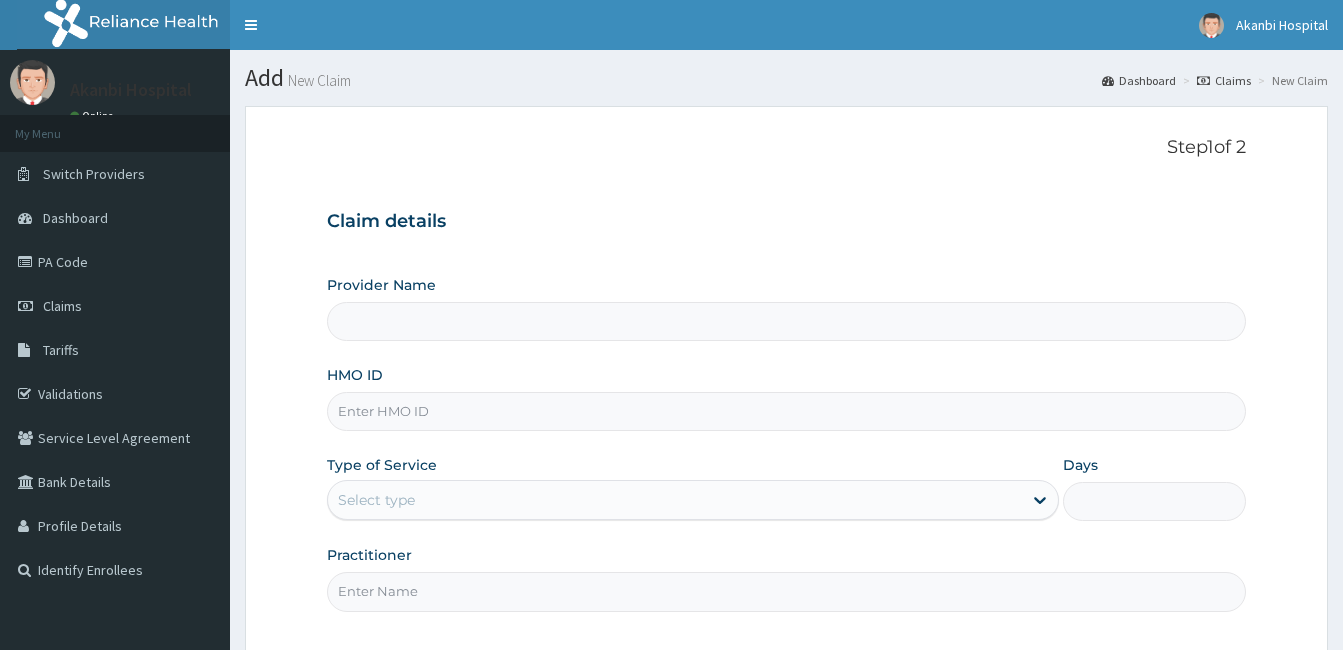scroll, scrollTop: 0, scrollLeft: 0, axis: both 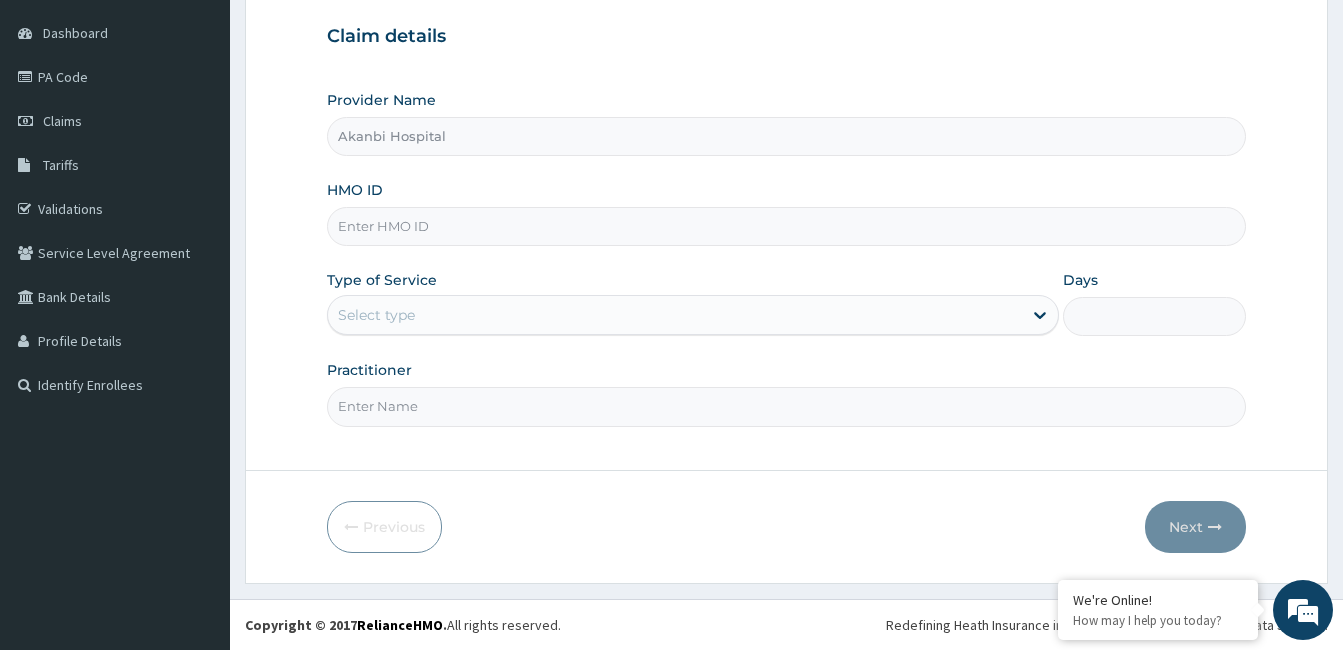 click on "Practitioner" at bounding box center [786, 406] 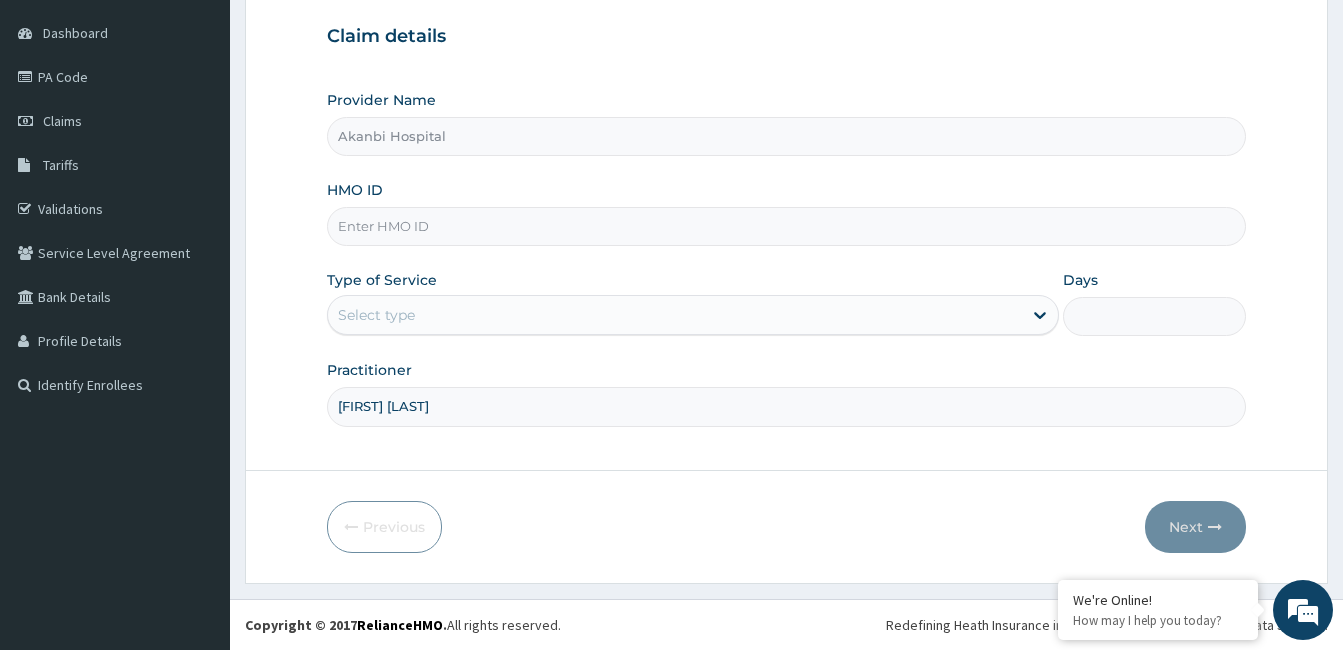 type on "ARISA FRANCIS" 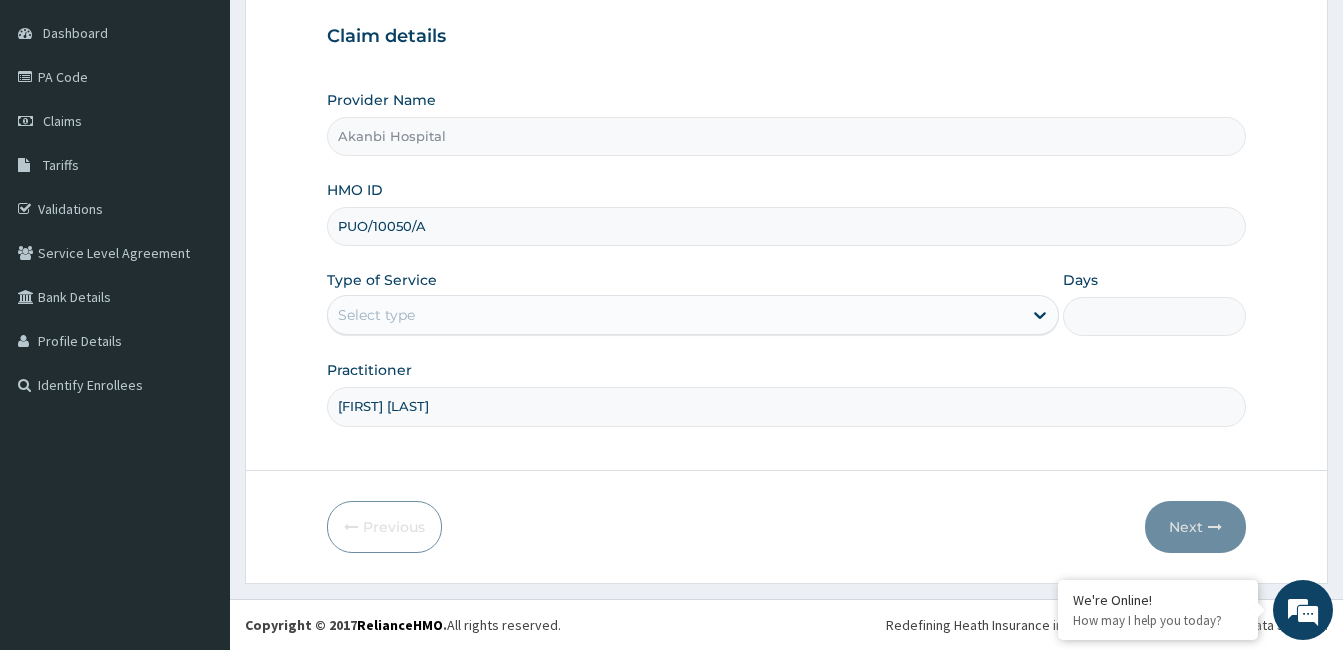 type on "PUO/10050/A" 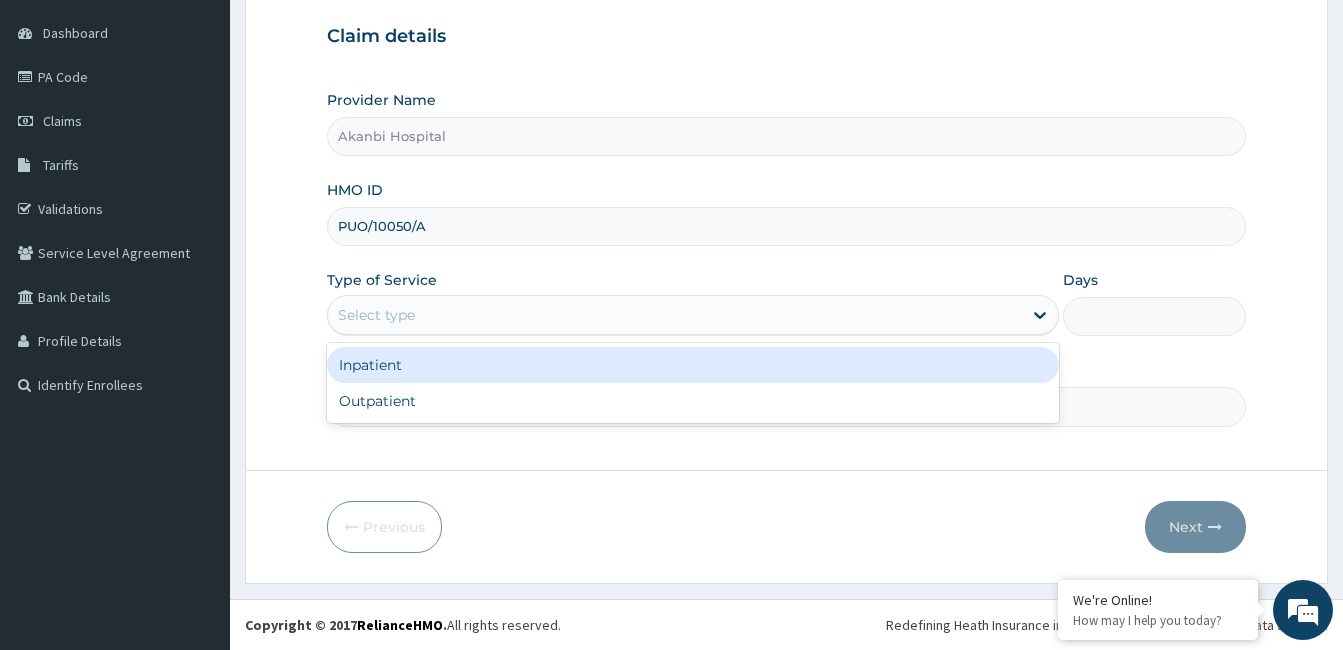 click on "Select type" at bounding box center (376, 315) 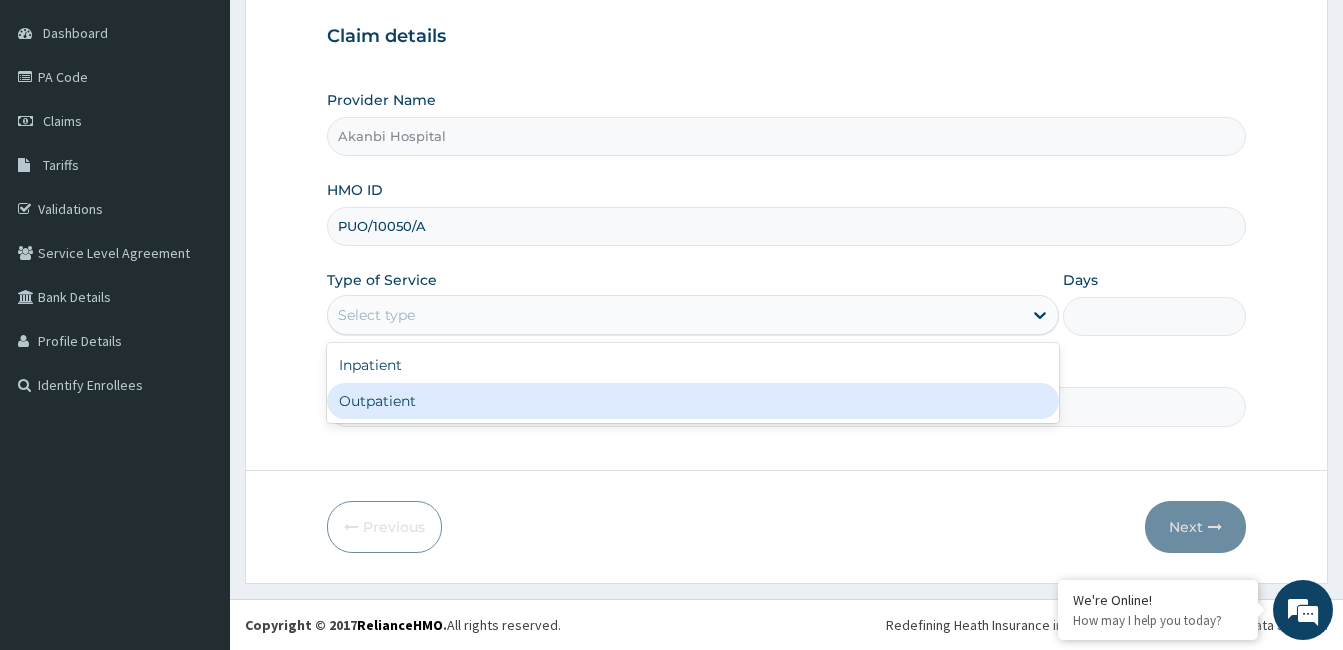 click on "Outpatient" at bounding box center [693, 401] 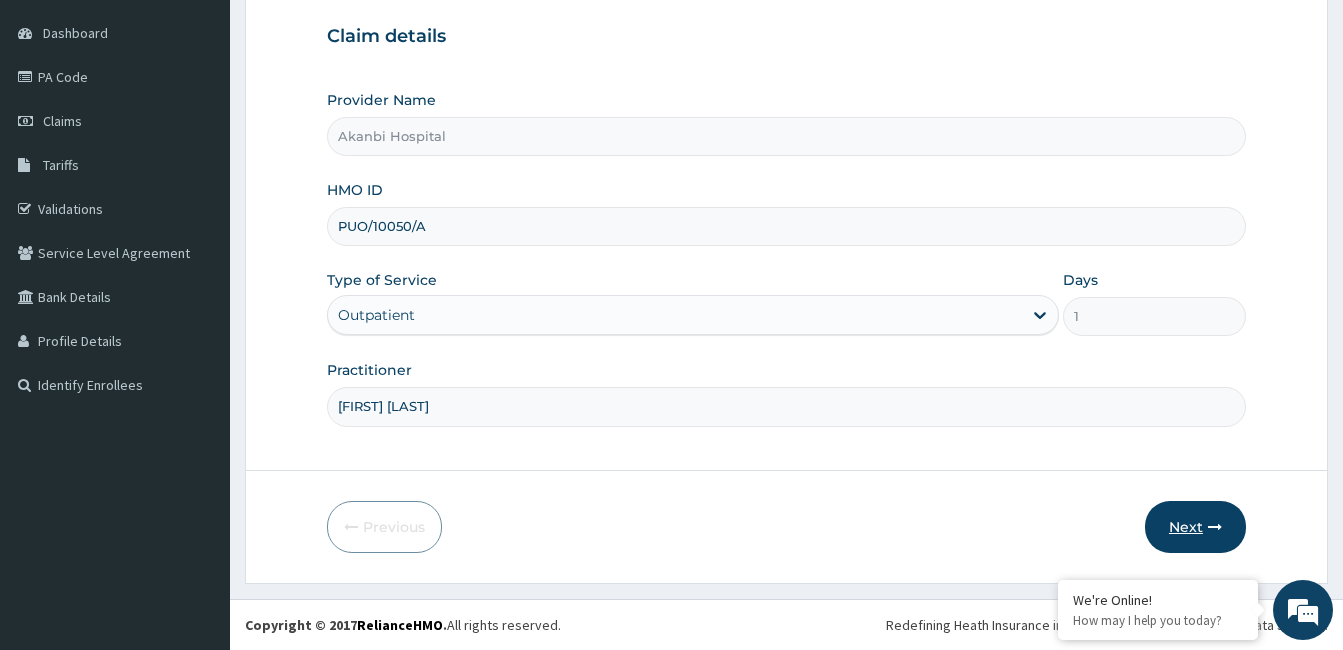 click on "Next" at bounding box center [1195, 527] 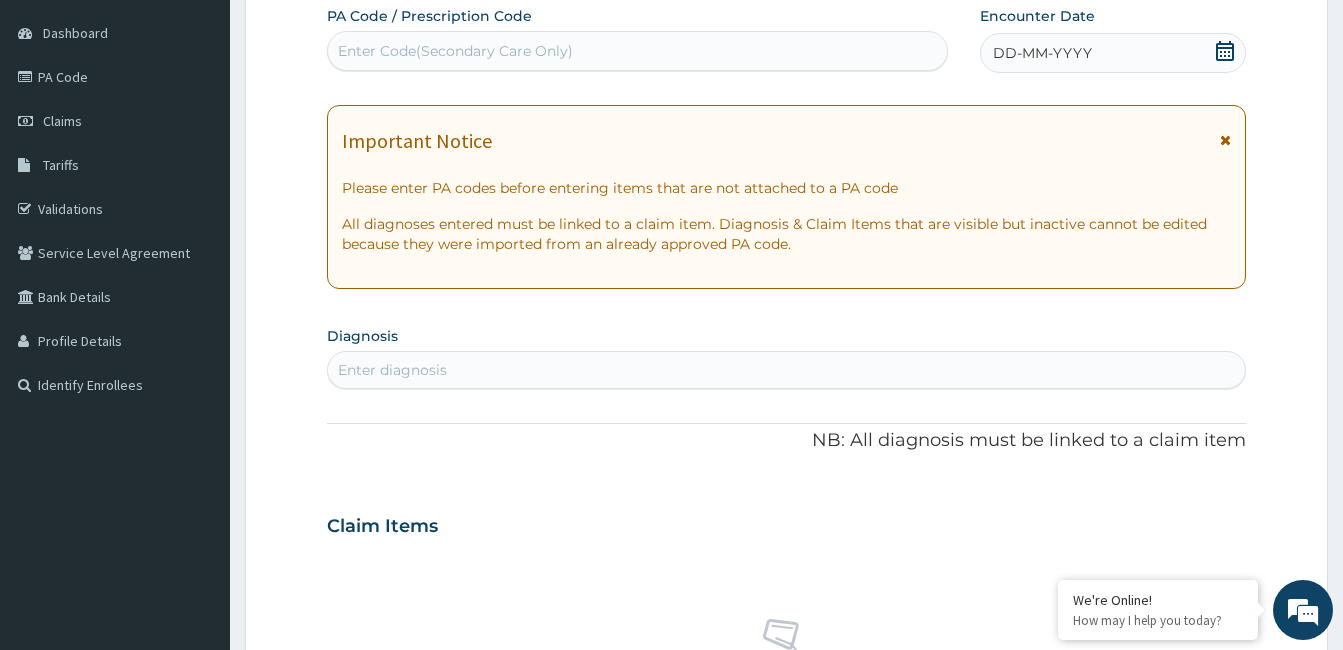 click on "Enter diagnosis" at bounding box center [392, 370] 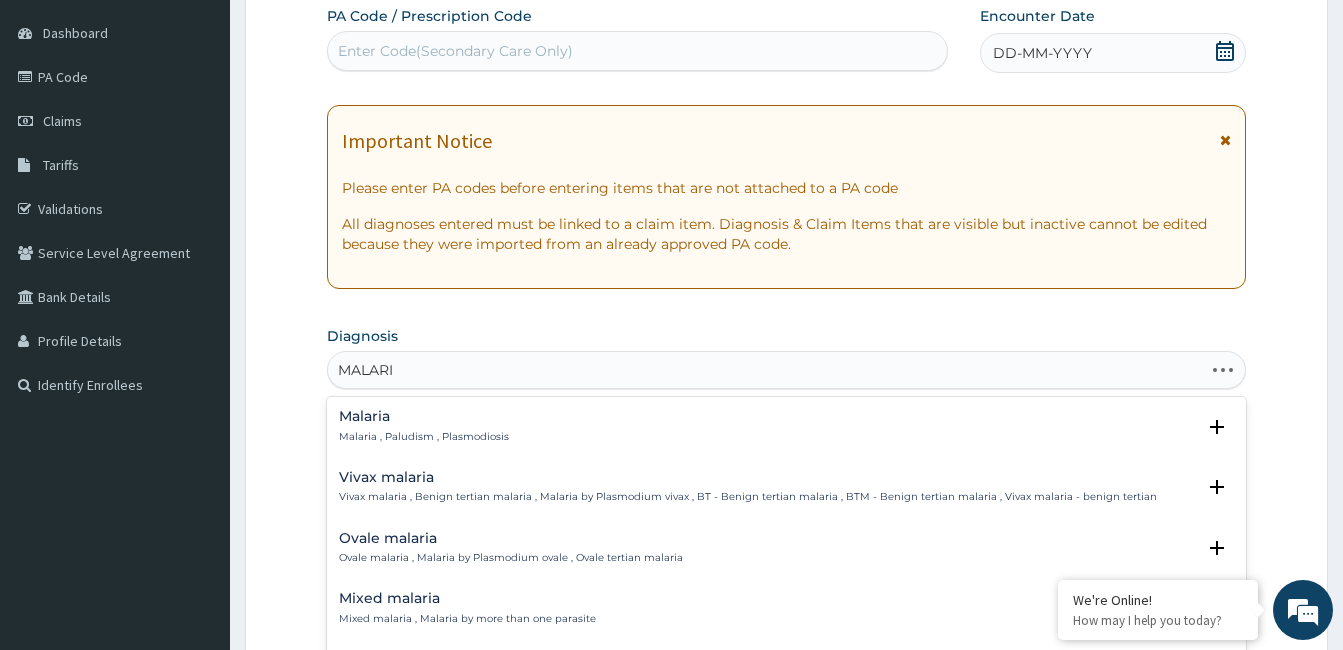type on "MALARIA" 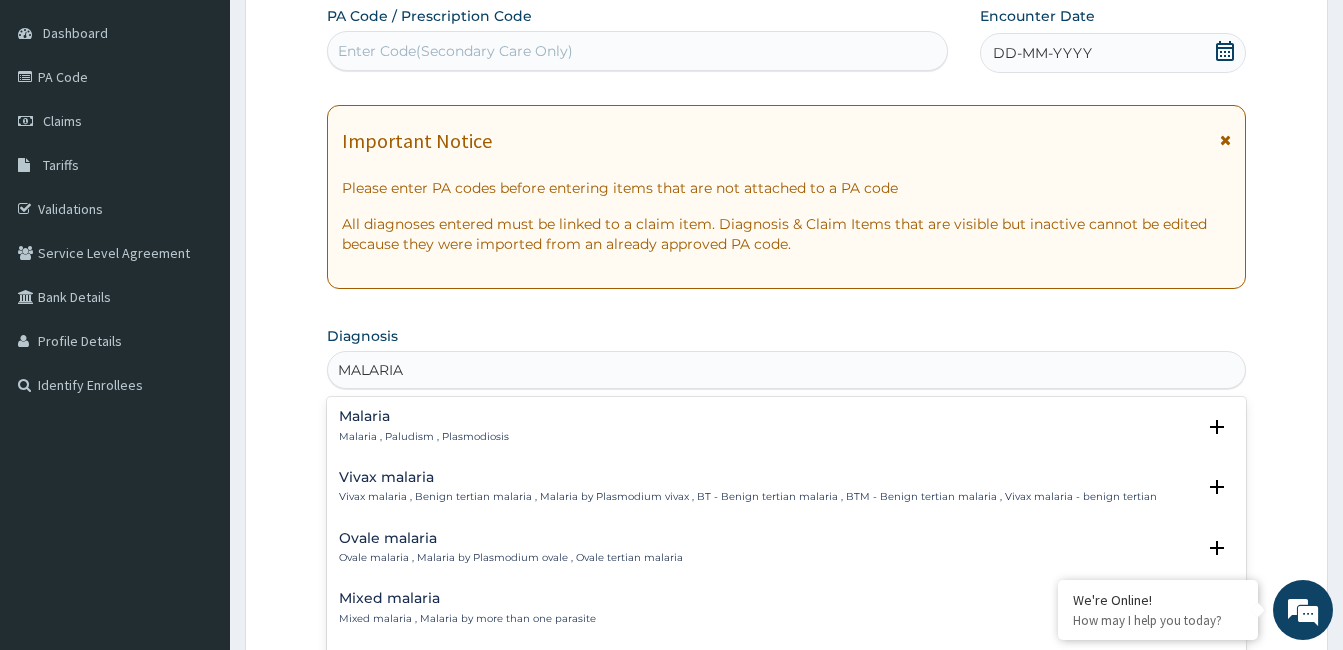 click on "Malaria Malaria , Paludism , Plasmodiosis" at bounding box center [424, 426] 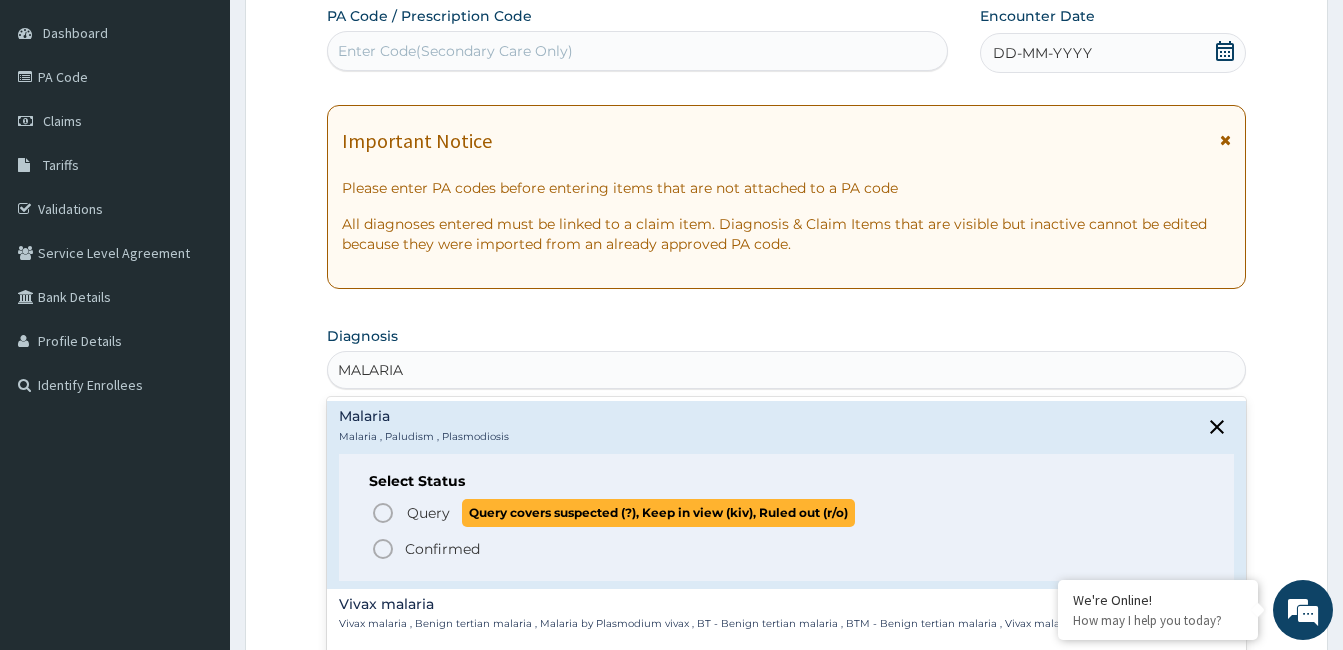click 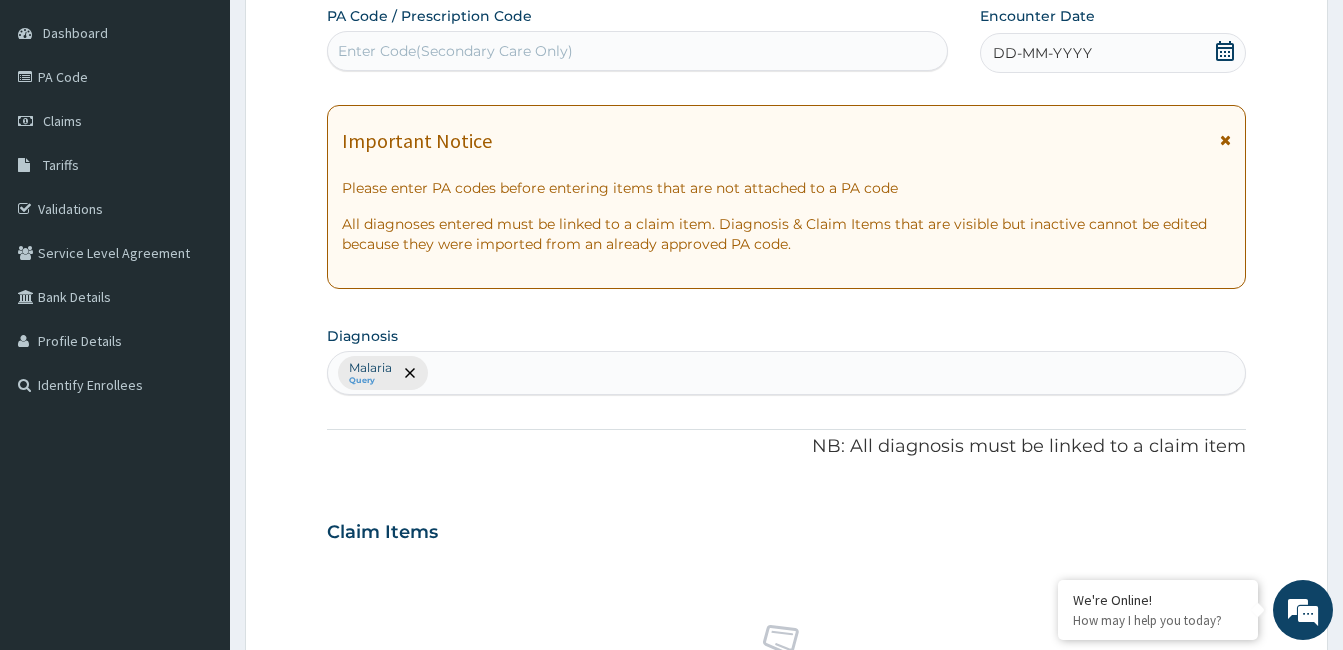 click on "PA Code / Prescription Code Enter Code(Secondary Care Only) Encounter Date DD-MM-YYYY Important Notice Please enter PA codes before entering items that are not attached to a PA code   All diagnoses entered must be linked to a claim item. Diagnosis & Claim Items that are visible but inactive cannot be edited because they were imported from an already approved PA code. Diagnosis Malaria Query NB: All diagnosis must be linked to a claim item Claim Items No claim item Types Select Type Item Select Item Pair Diagnosis Select Diagnosis Unit Price 0 Add Comment" at bounding box center (786, 526) 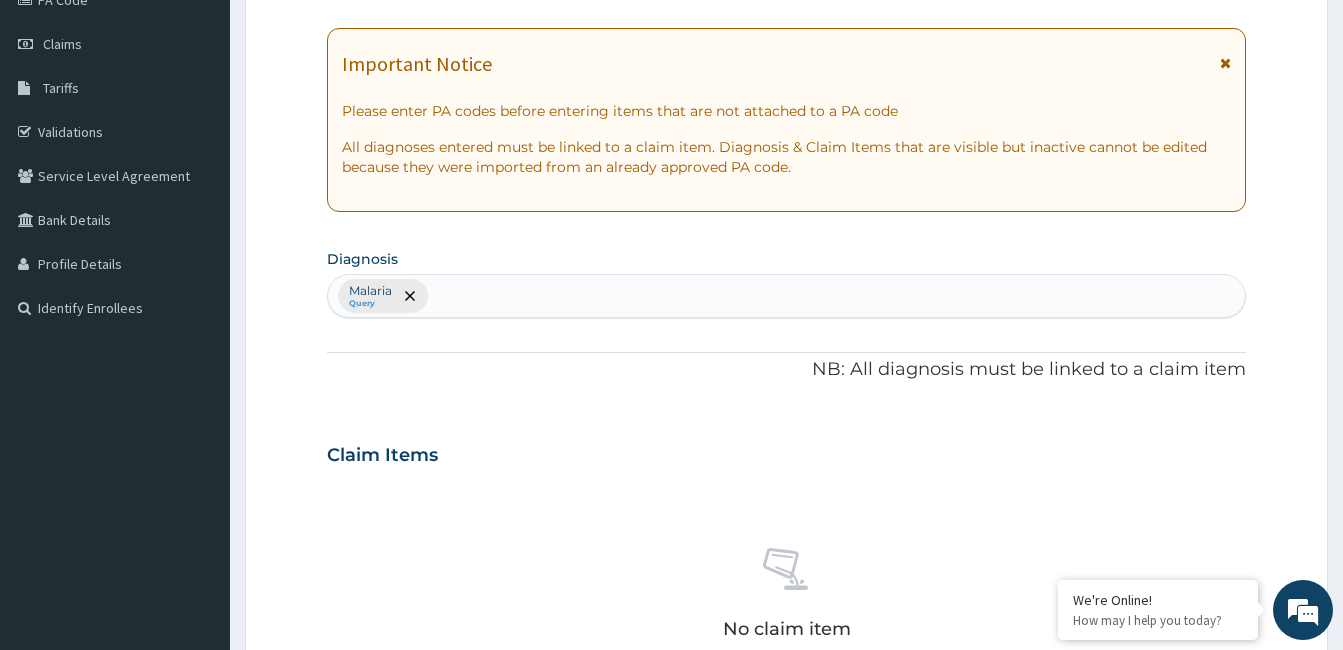scroll, scrollTop: 0, scrollLeft: 0, axis: both 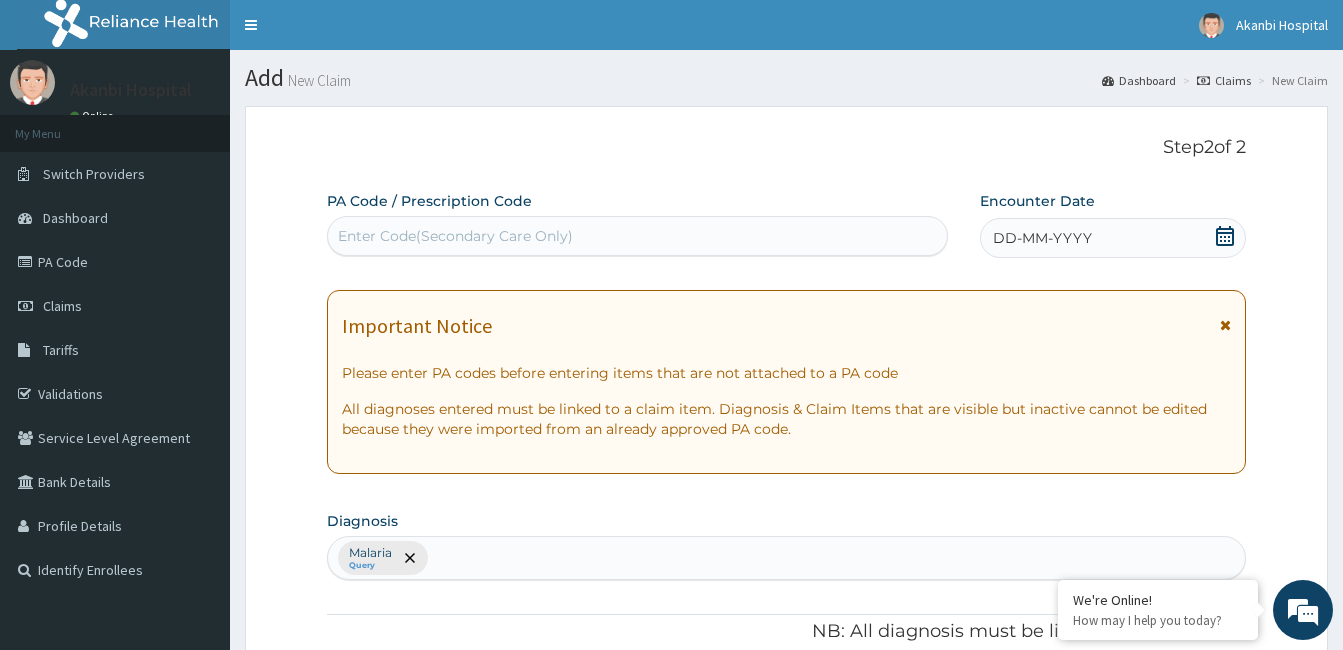 click on "Enter Code(Secondary Care Only)" at bounding box center [637, 236] 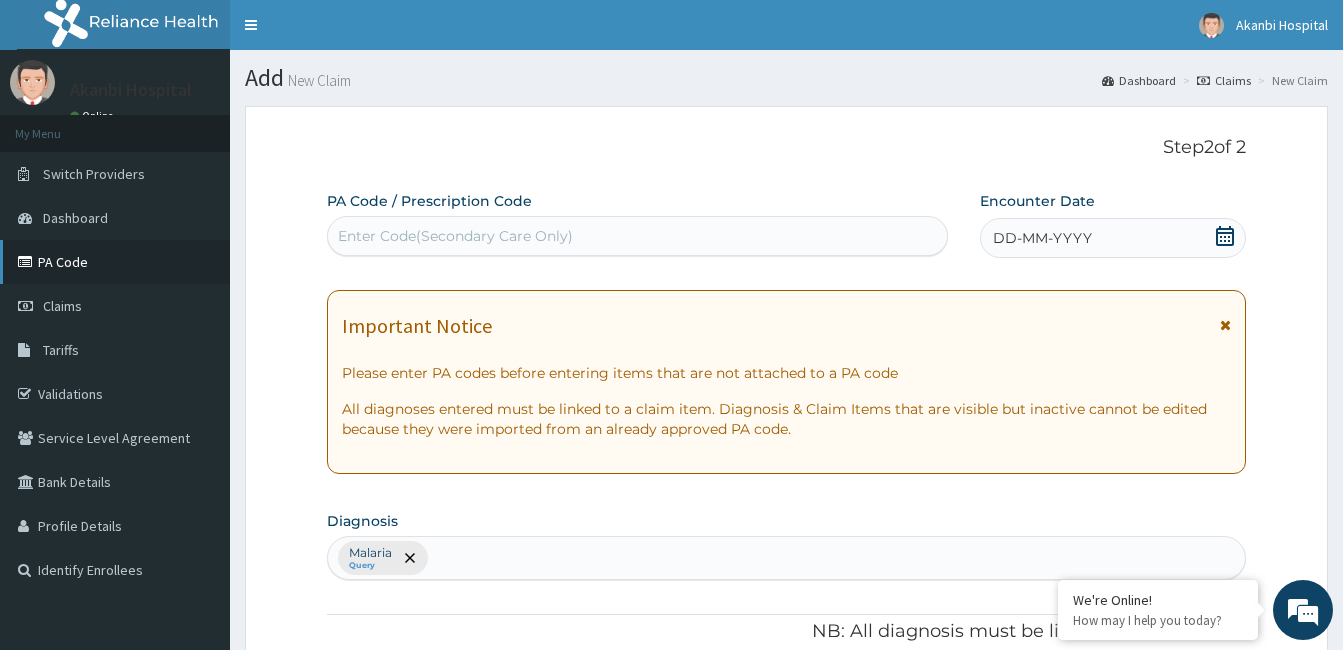 click on "PA Code" at bounding box center (115, 262) 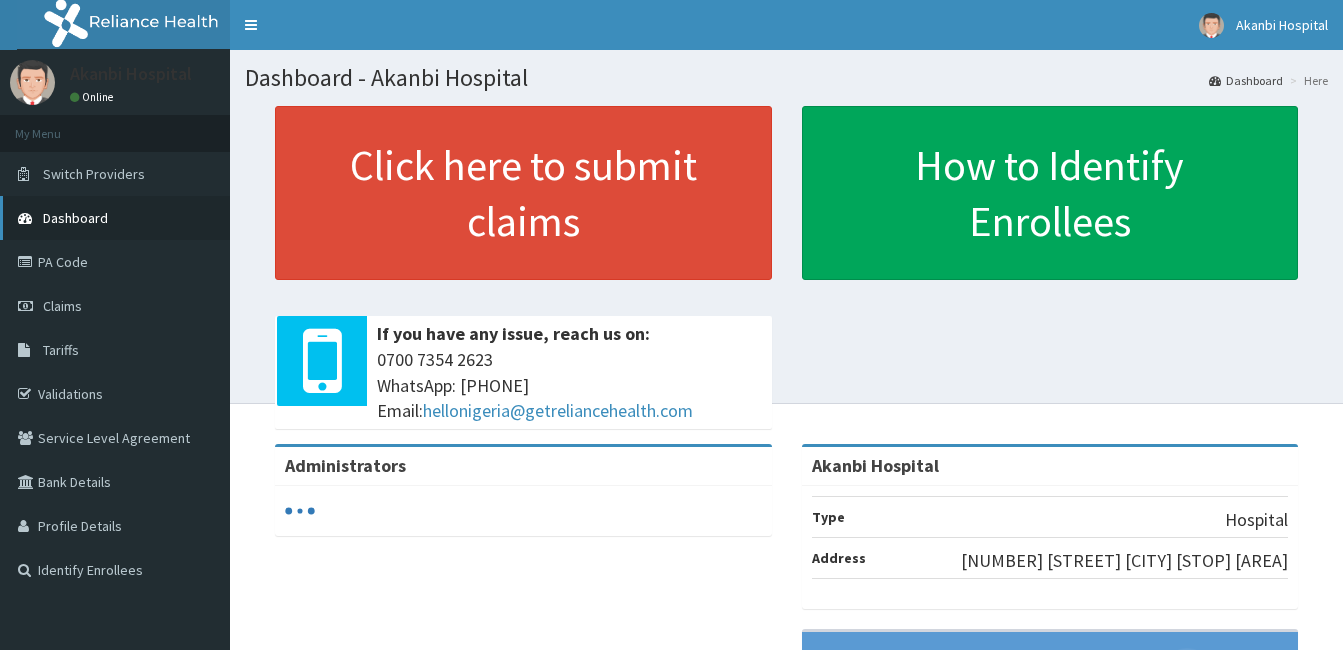 scroll, scrollTop: 0, scrollLeft: 0, axis: both 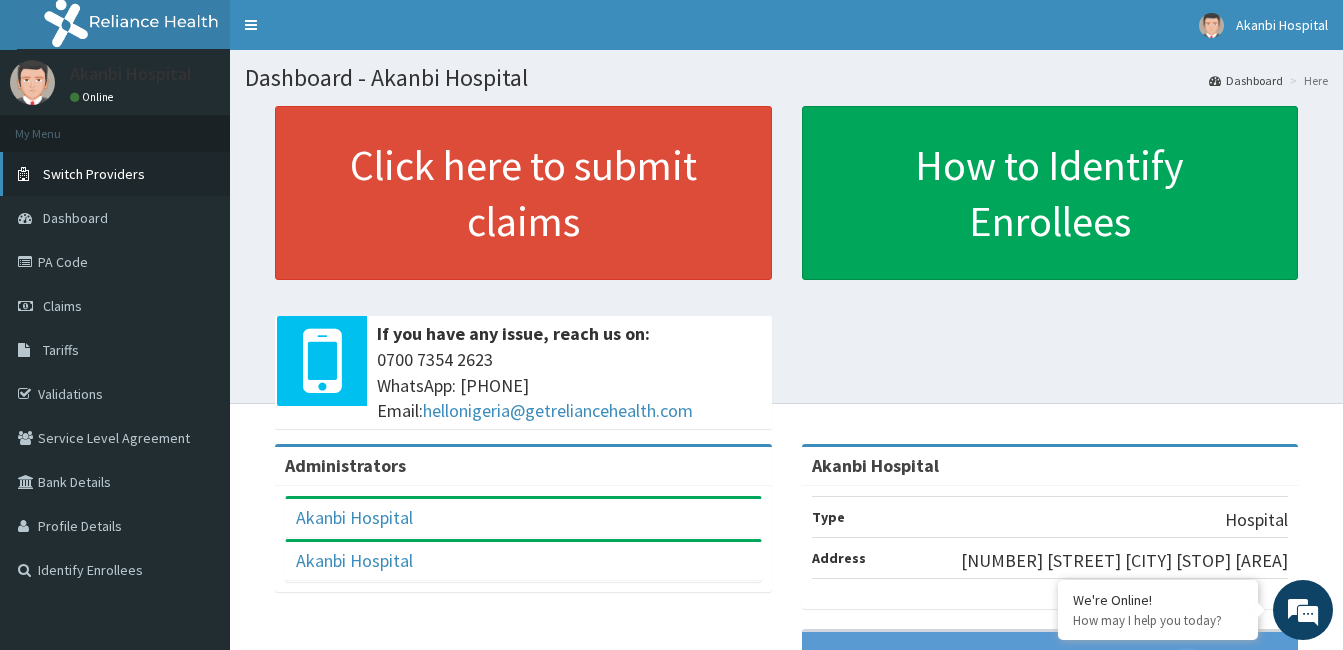 click on "Switch Providers" at bounding box center (94, 174) 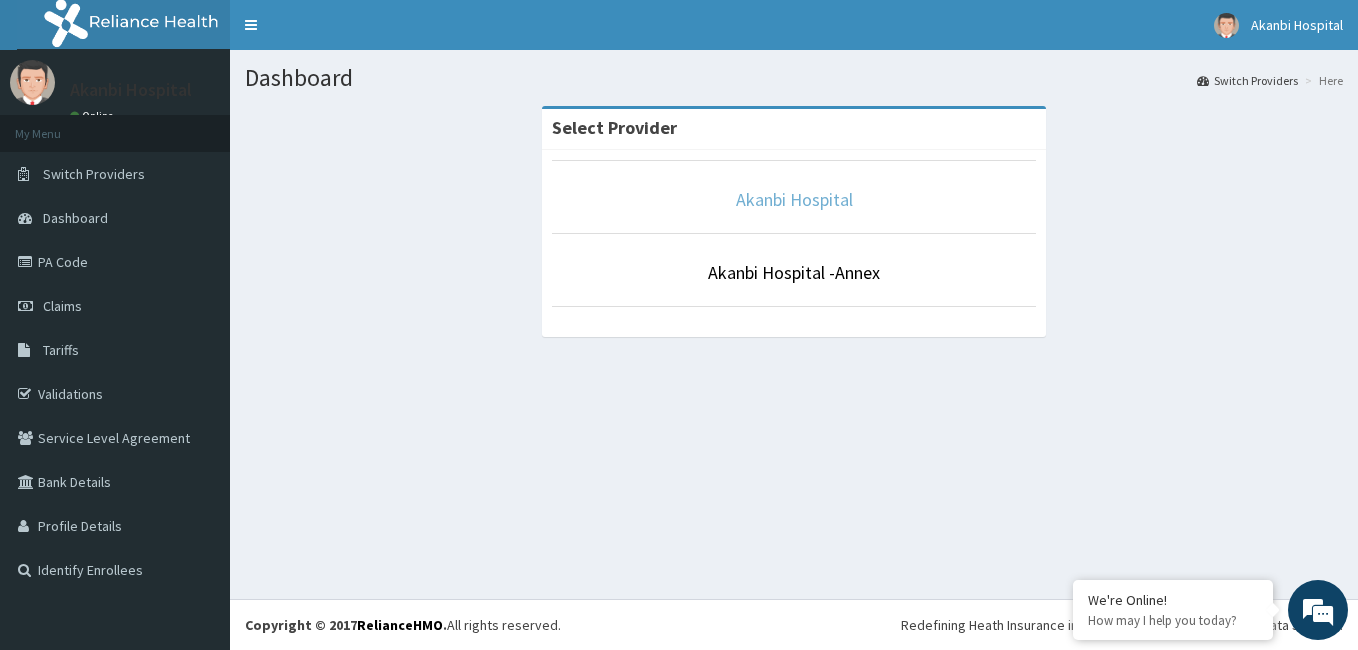 scroll, scrollTop: 0, scrollLeft: 0, axis: both 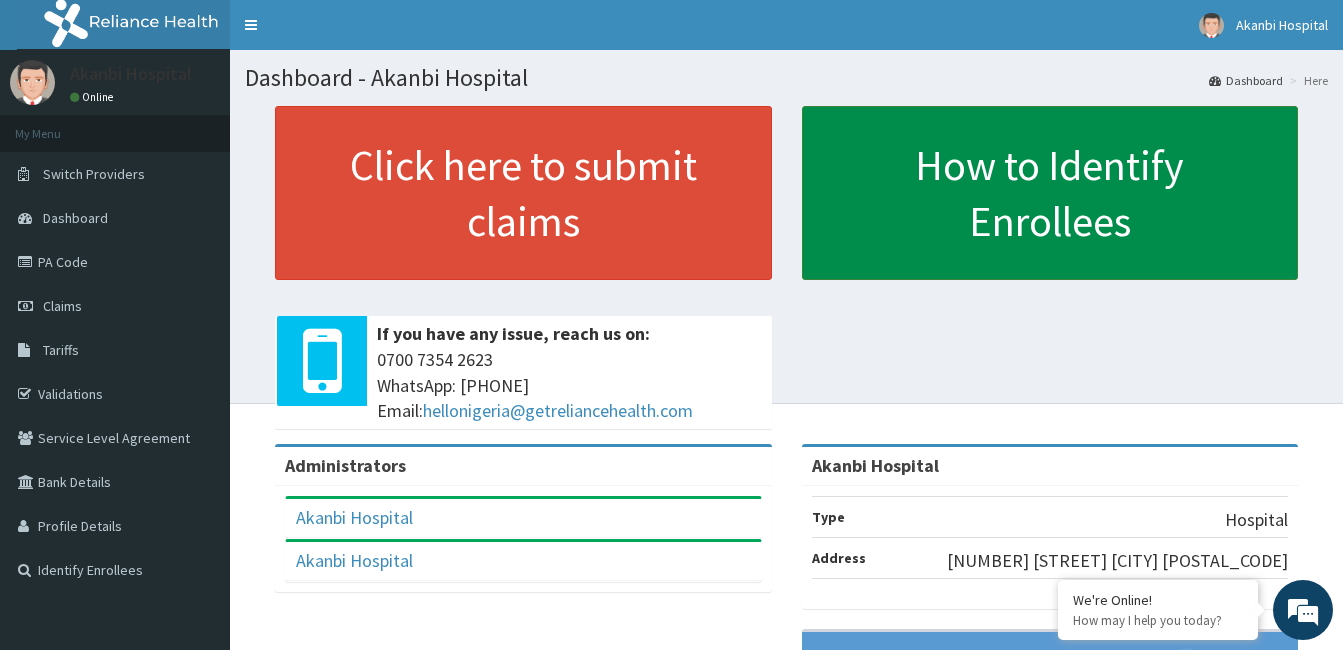 click on "How to Identify Enrollees" at bounding box center (1050, 193) 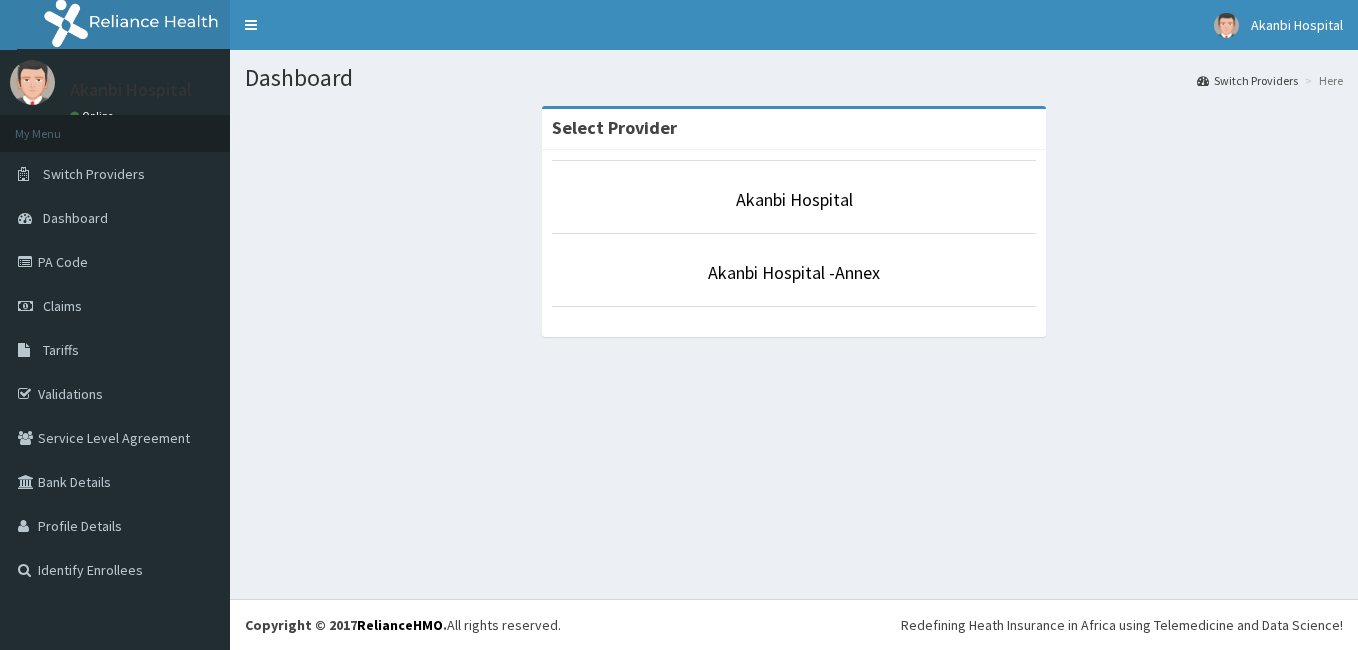 scroll, scrollTop: 0, scrollLeft: 0, axis: both 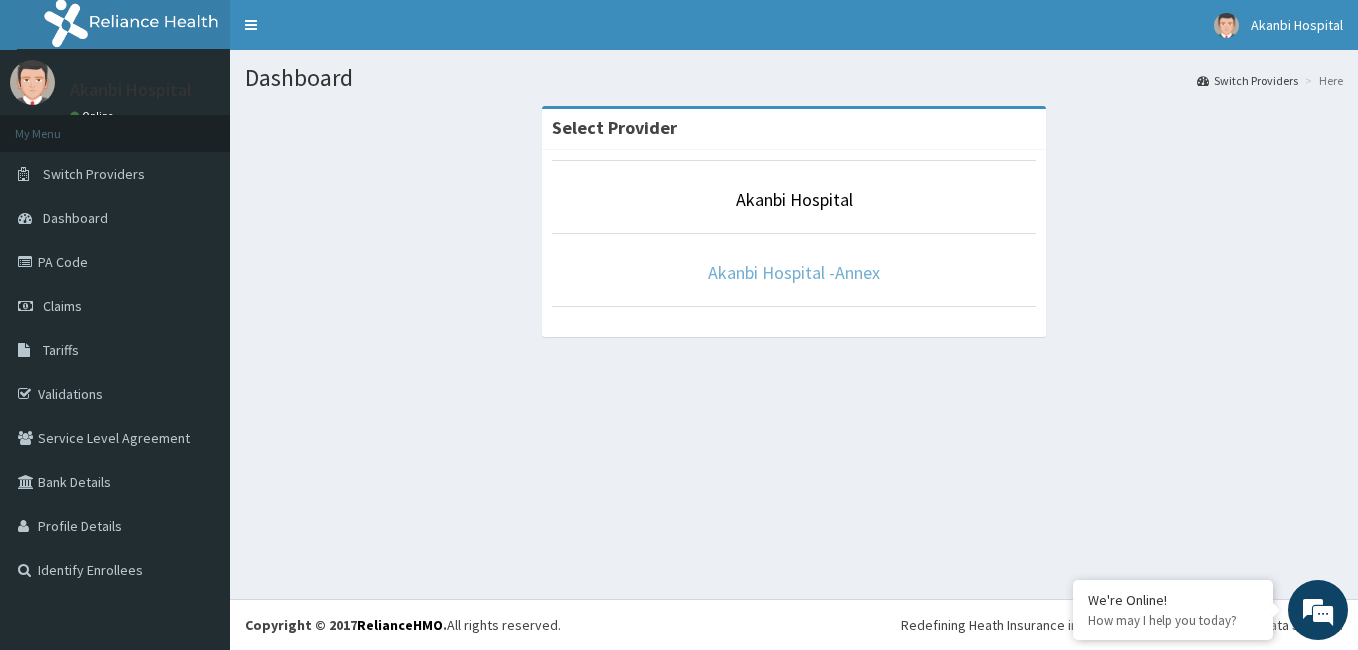 click on "Akanbi Hospital -Annex" at bounding box center [794, 272] 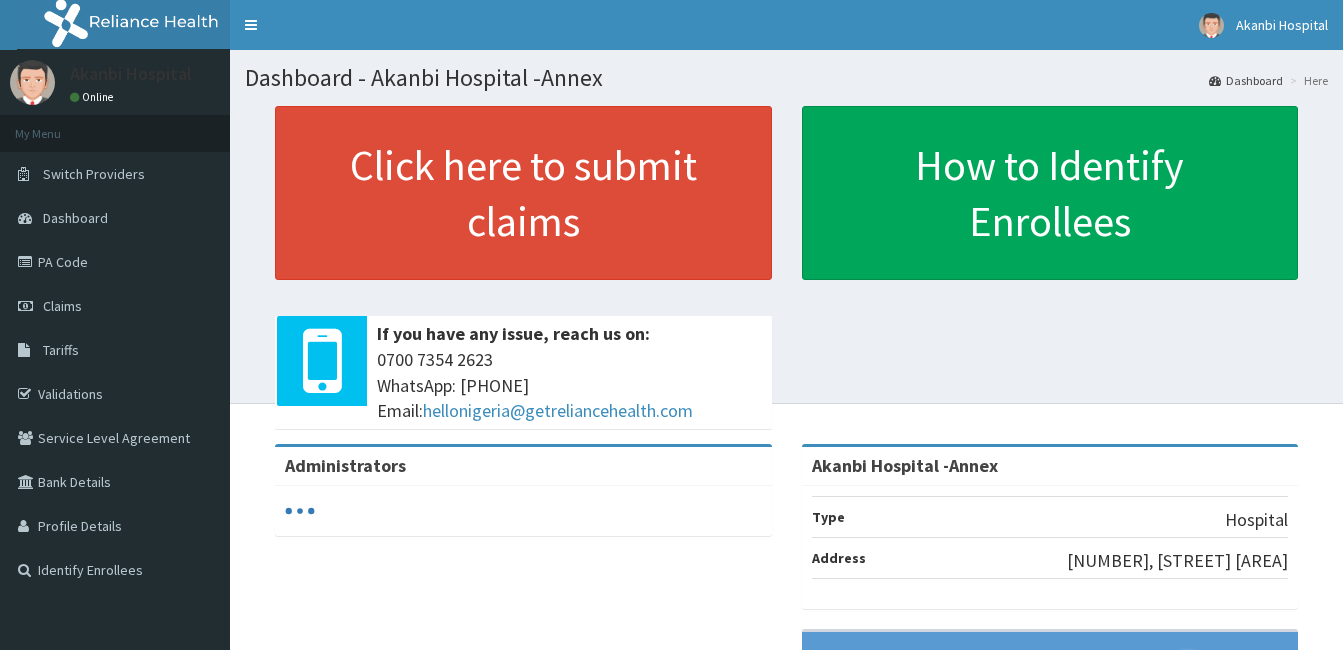 scroll, scrollTop: 0, scrollLeft: 0, axis: both 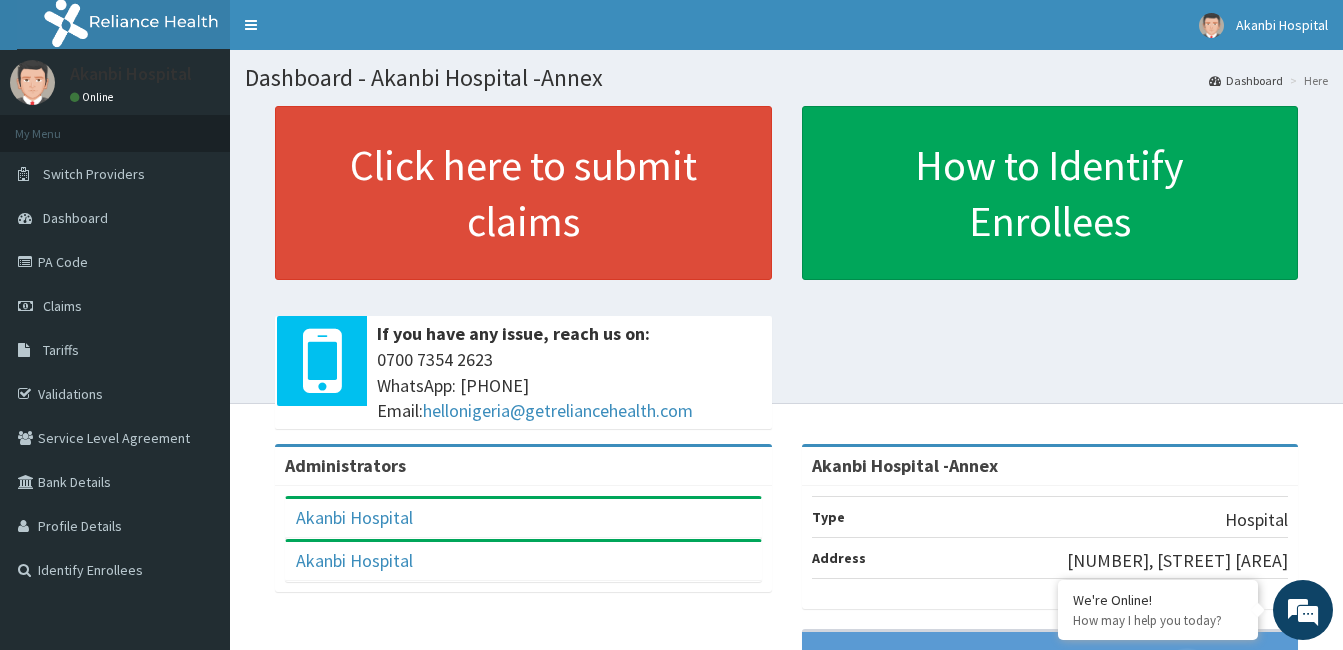 click on "Address   [NUMBER], [STREET] [AREA]" at bounding box center [1050, 558] 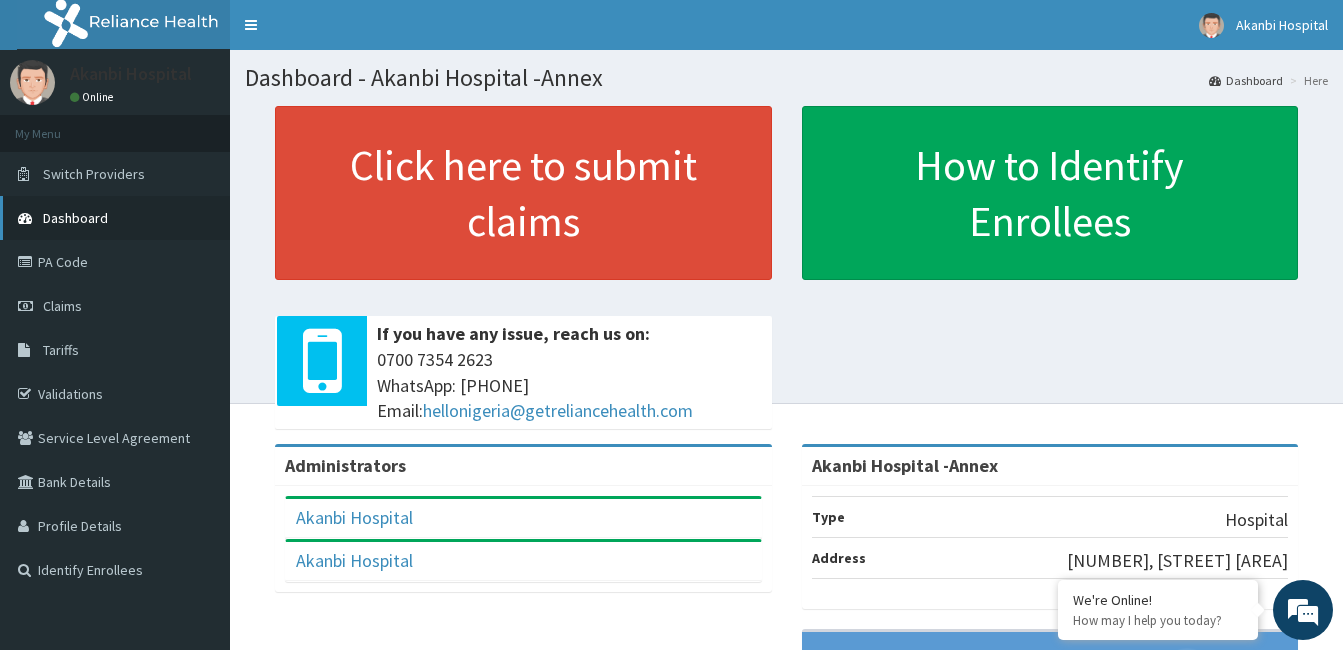 click on "Dashboard" at bounding box center (75, 218) 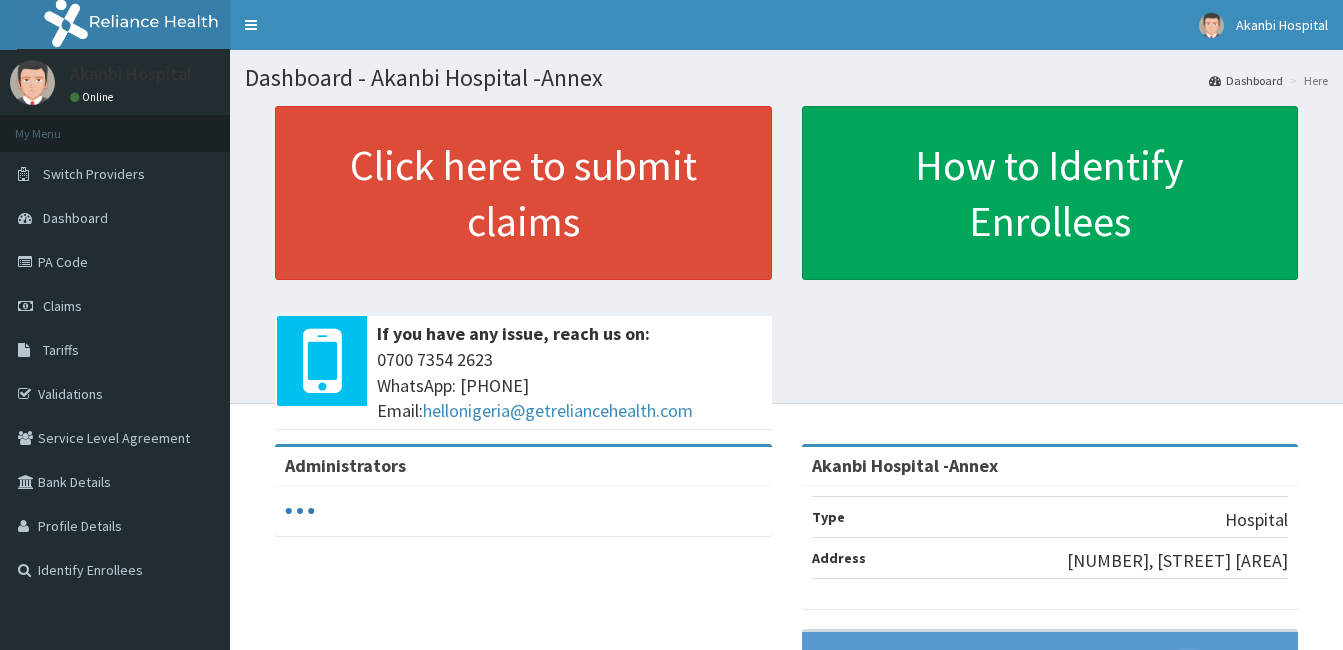 scroll, scrollTop: 0, scrollLeft: 0, axis: both 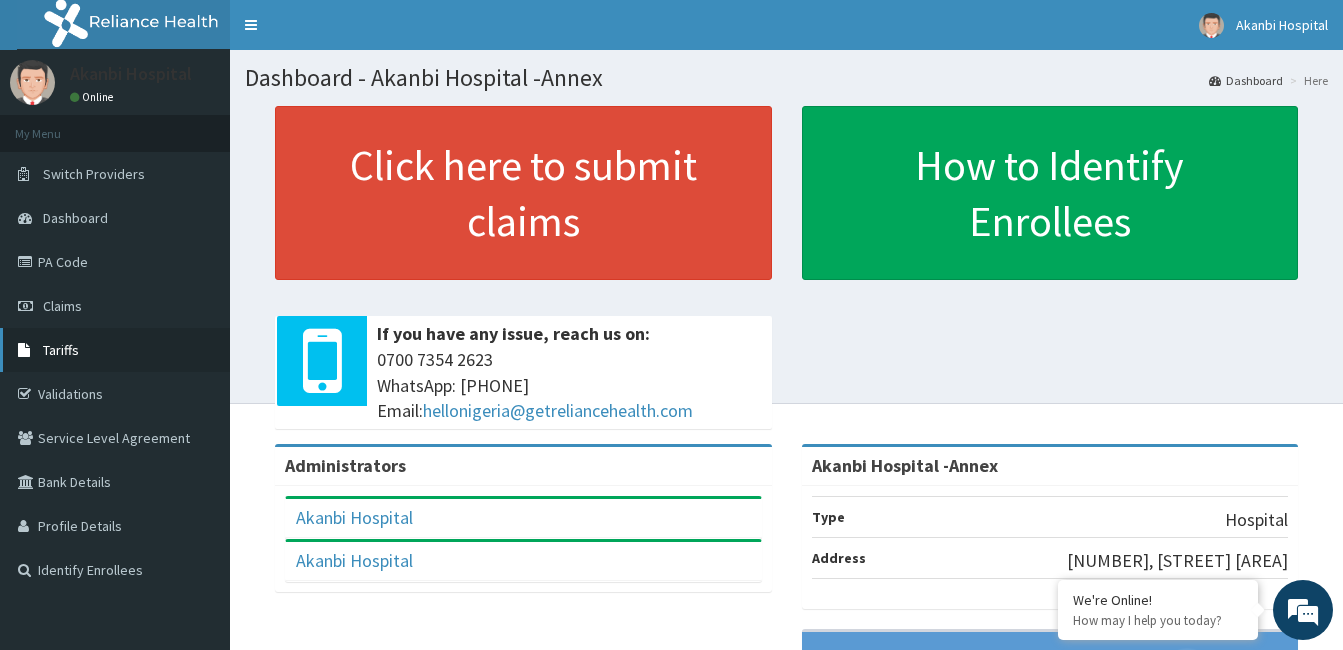 click on "Tariffs" at bounding box center [115, 350] 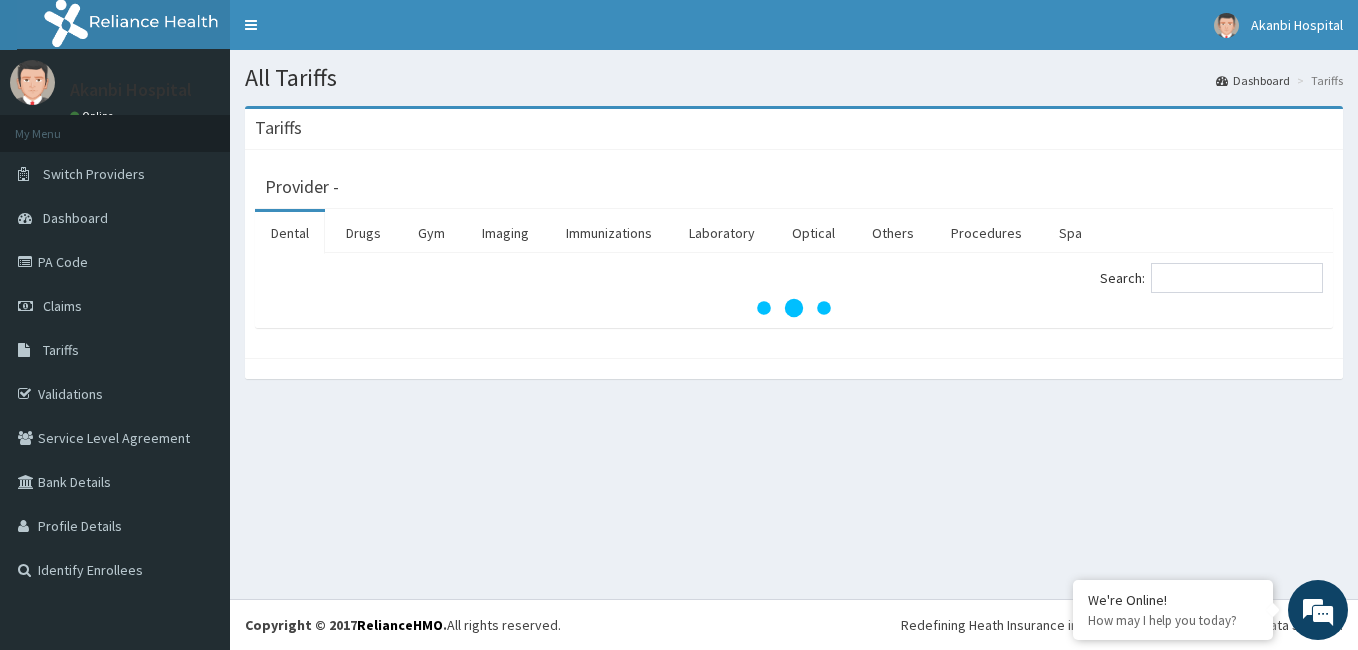 scroll, scrollTop: 0, scrollLeft: 0, axis: both 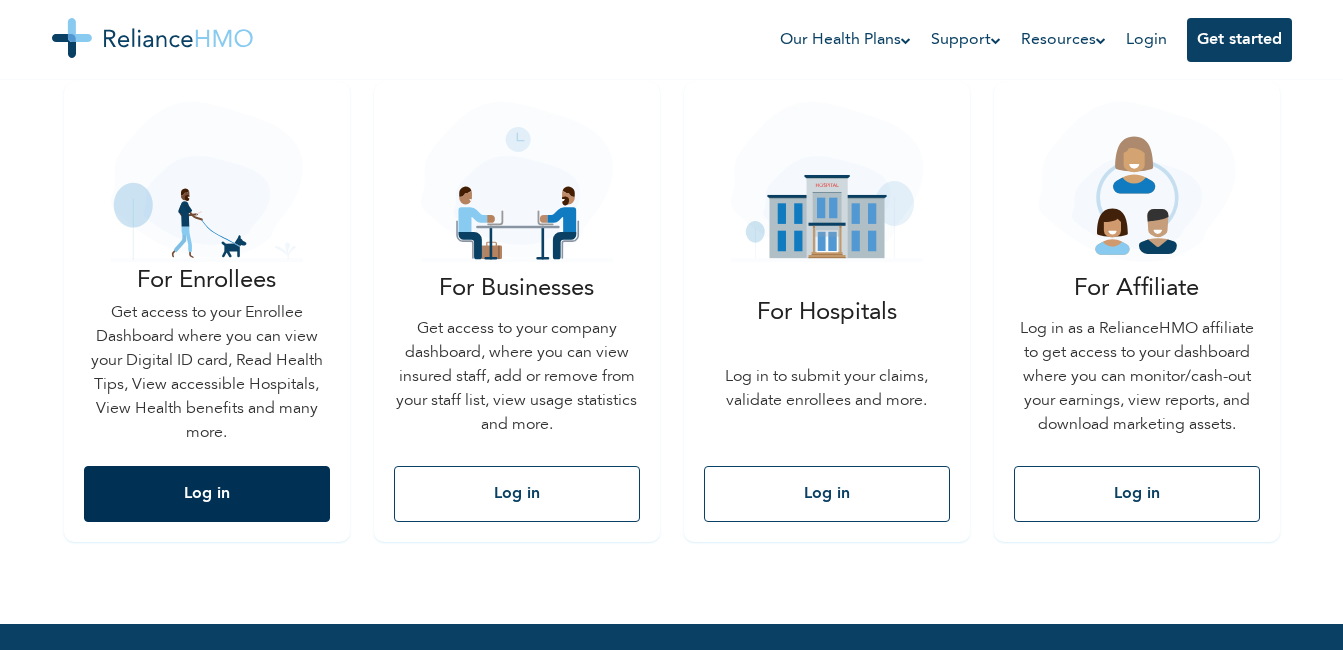 click on "Log in" at bounding box center [207, 494] 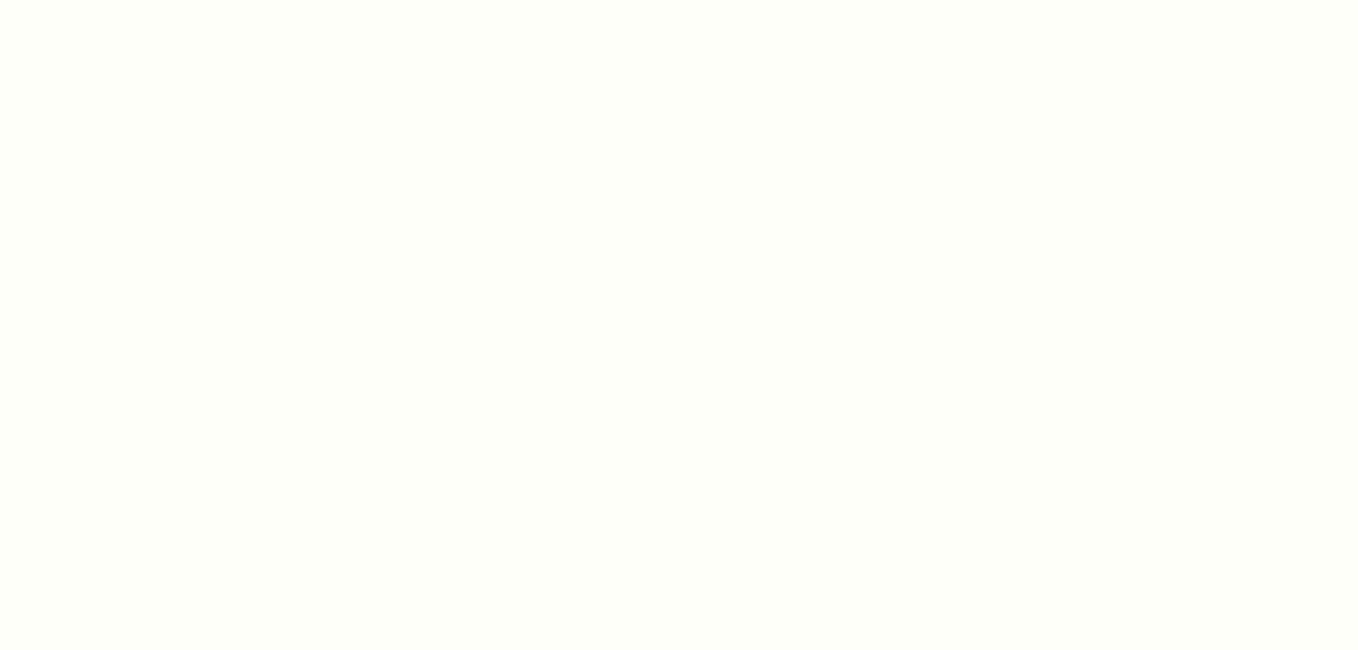 scroll, scrollTop: 0, scrollLeft: 0, axis: both 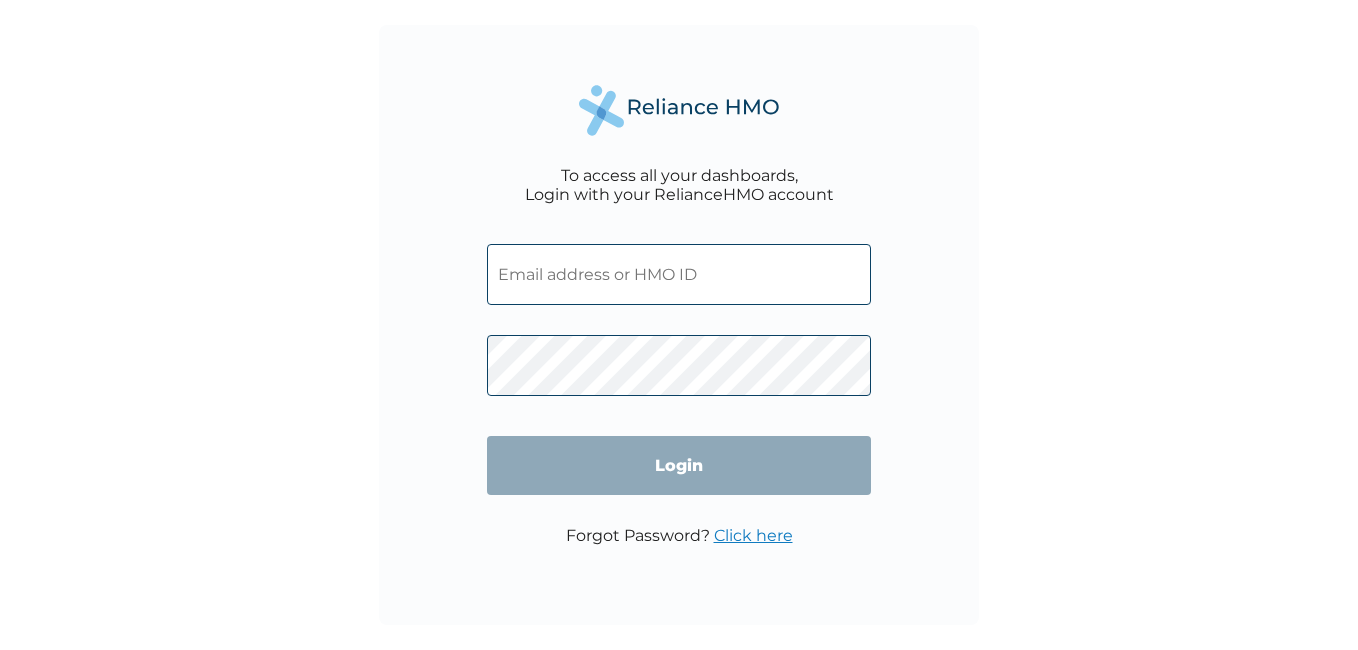 click at bounding box center (679, 274) 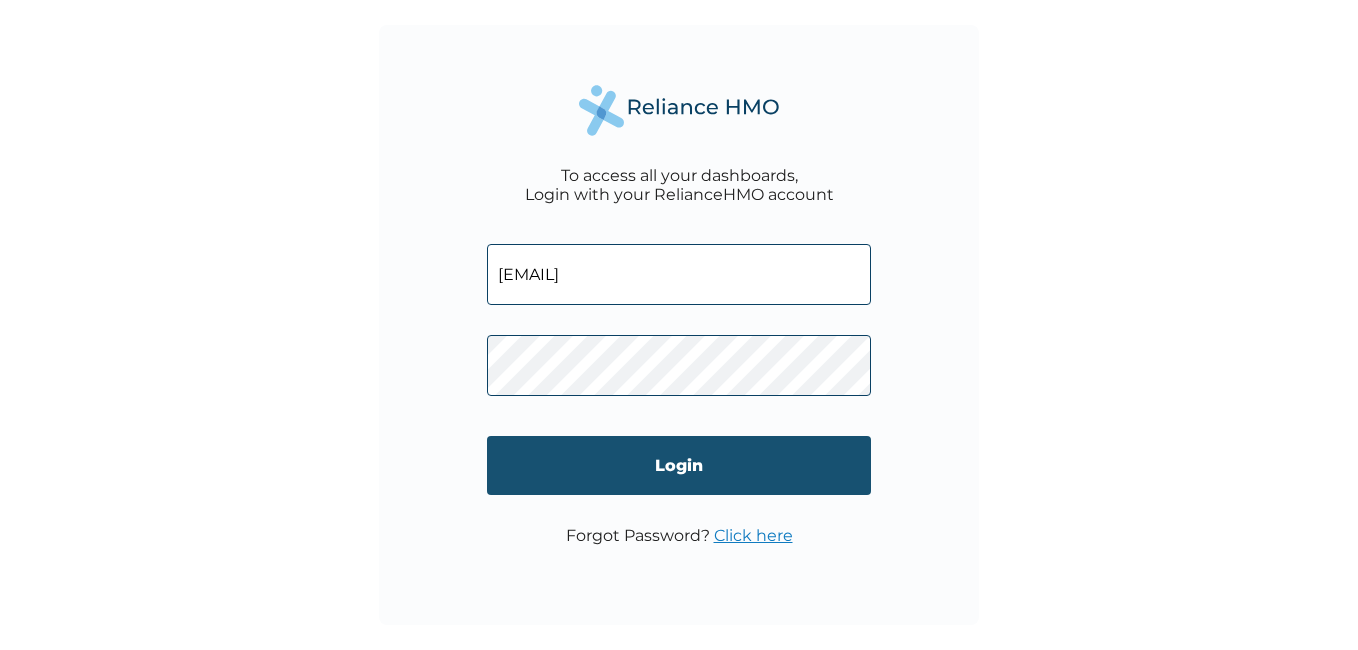 click on "Login" at bounding box center [679, 465] 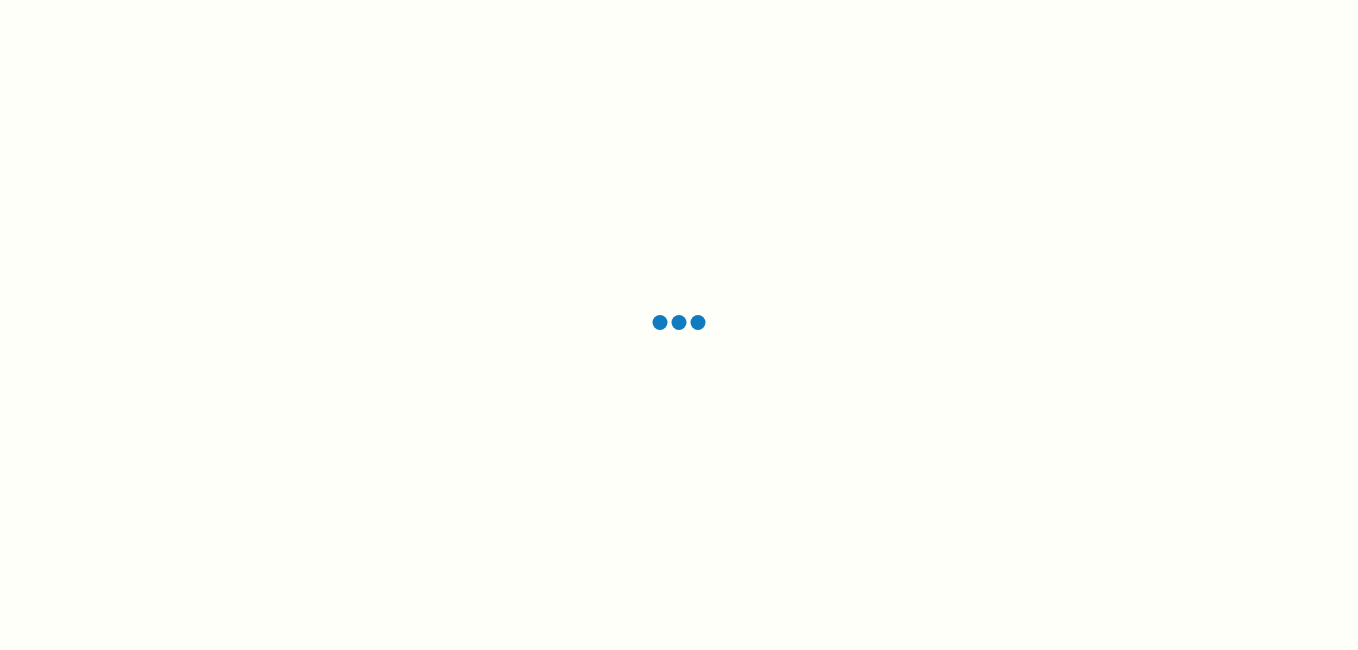 scroll, scrollTop: 0, scrollLeft: 0, axis: both 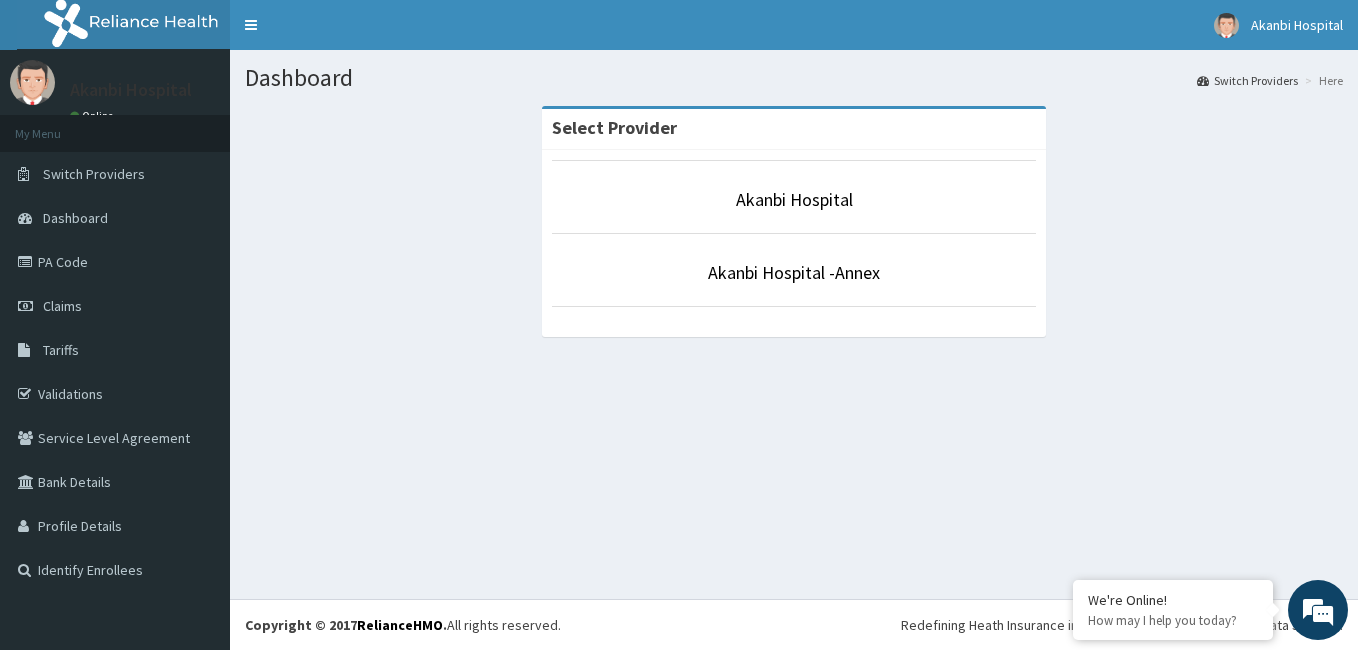 click on "Akanbi Hospital" at bounding box center [794, 200] 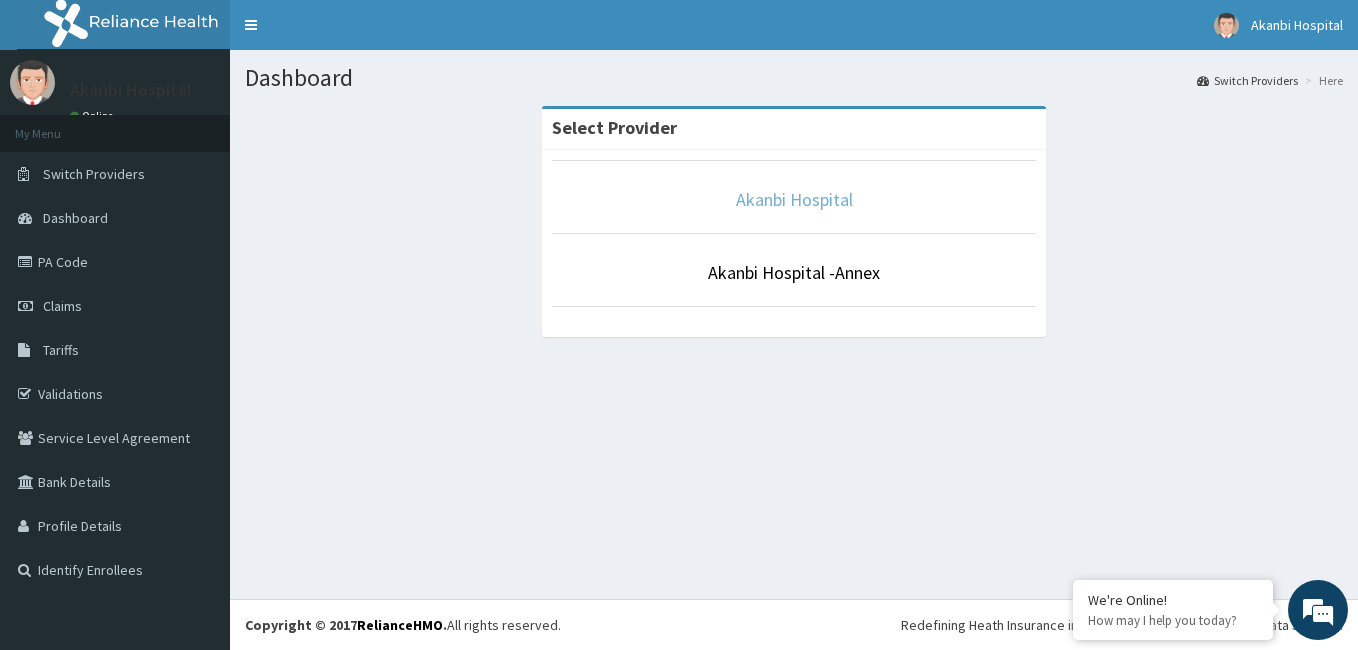 click on "Akanbi Hospital" at bounding box center (794, 199) 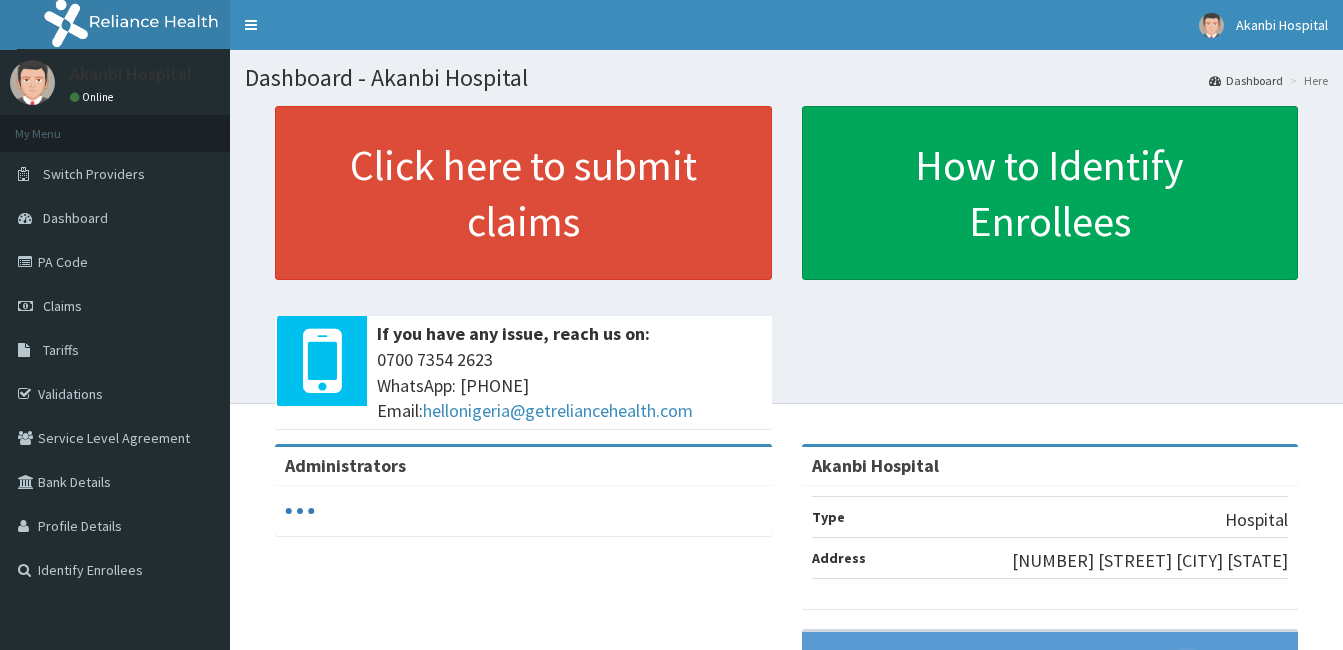 scroll, scrollTop: 0, scrollLeft: 0, axis: both 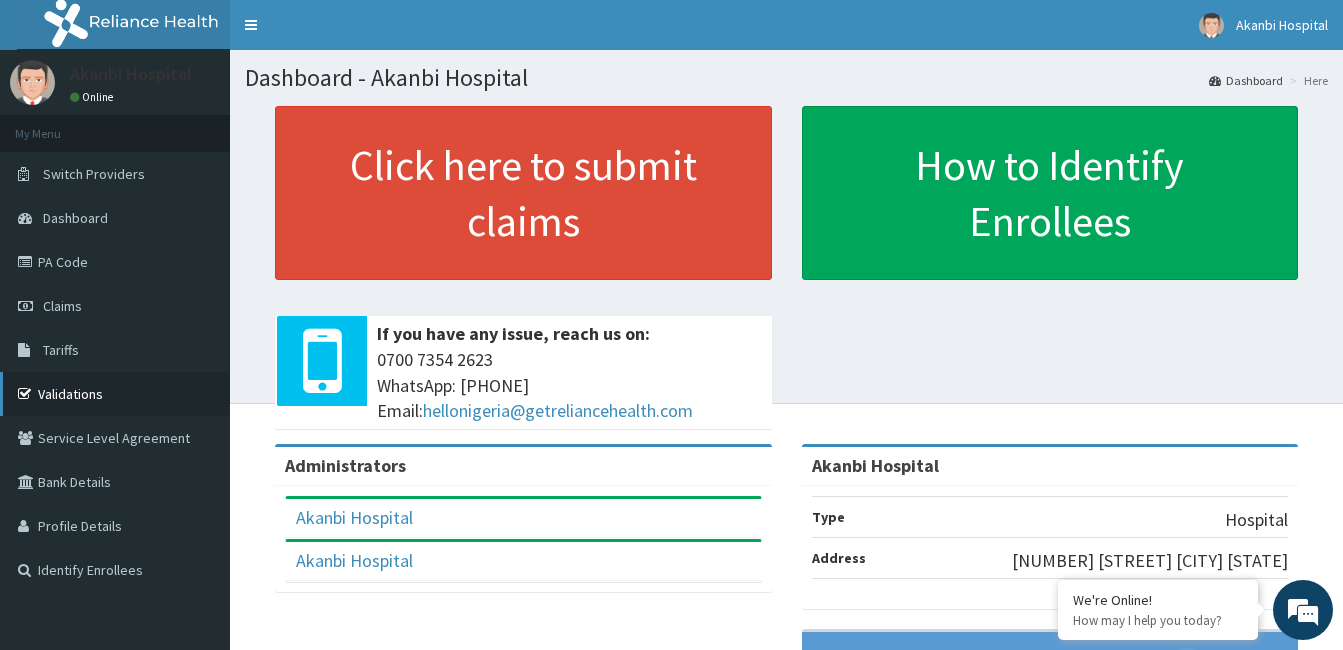 click on "Validations" at bounding box center (115, 394) 